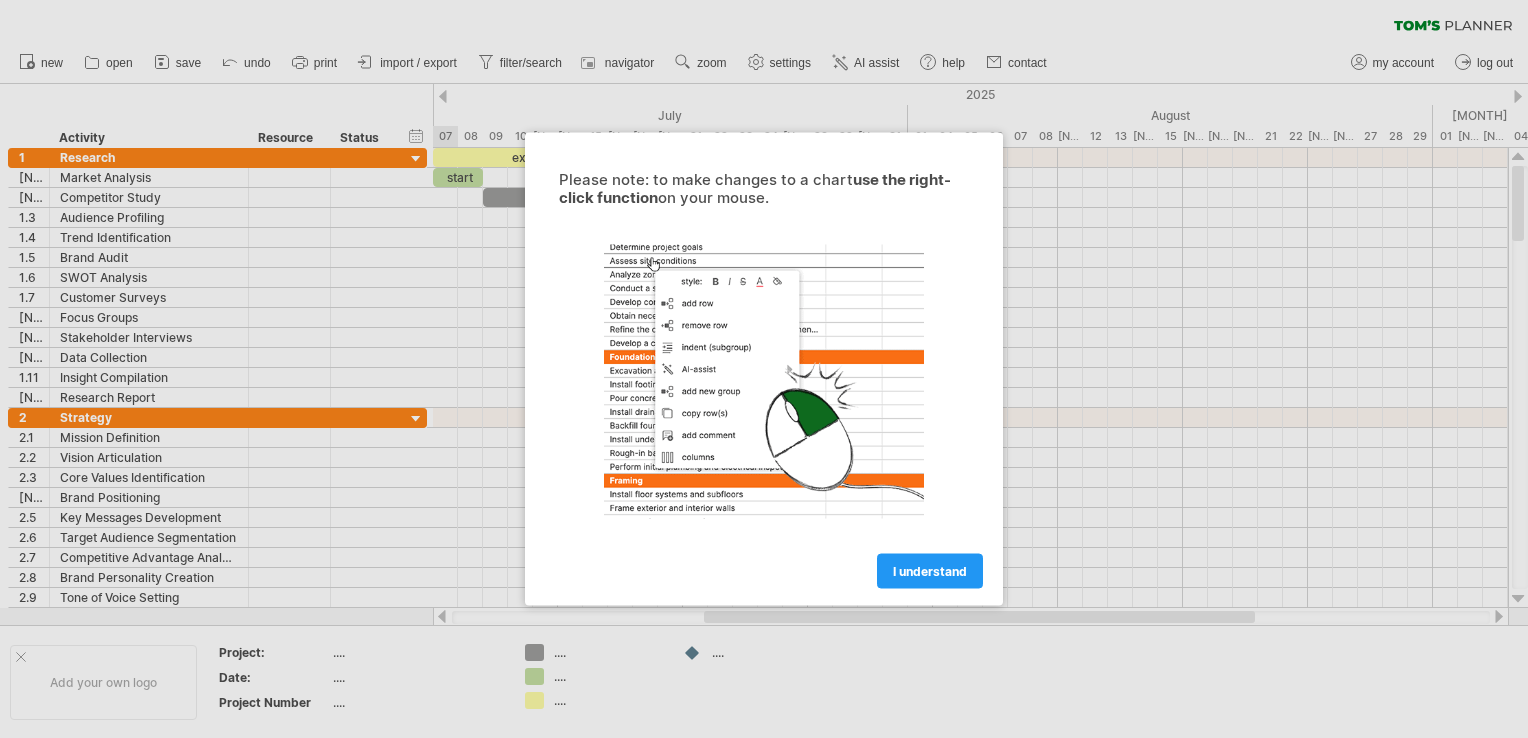 scroll, scrollTop: 0, scrollLeft: 0, axis: both 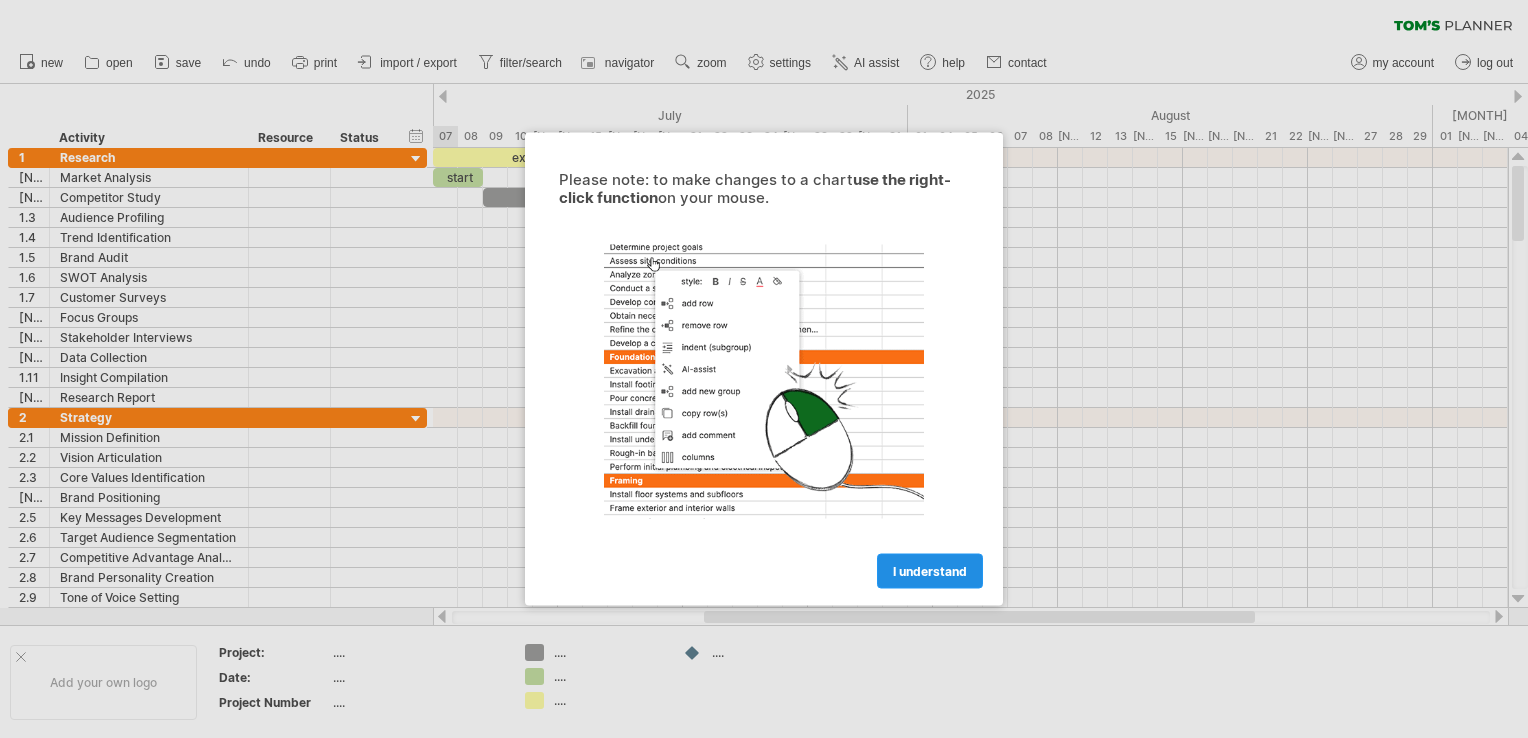 click on "I understand" at bounding box center (930, 571) 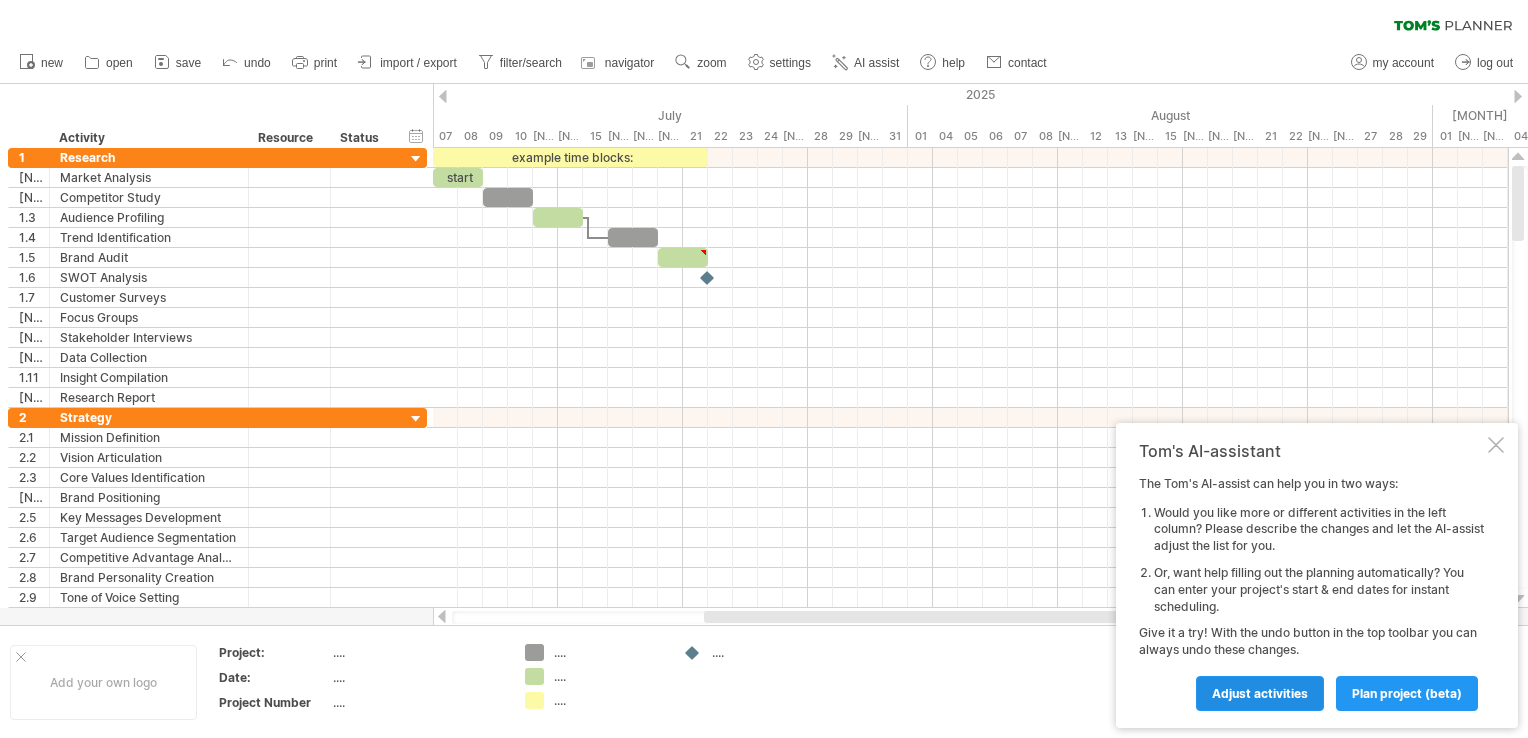 click on "Adjust activities" at bounding box center (1260, 693) 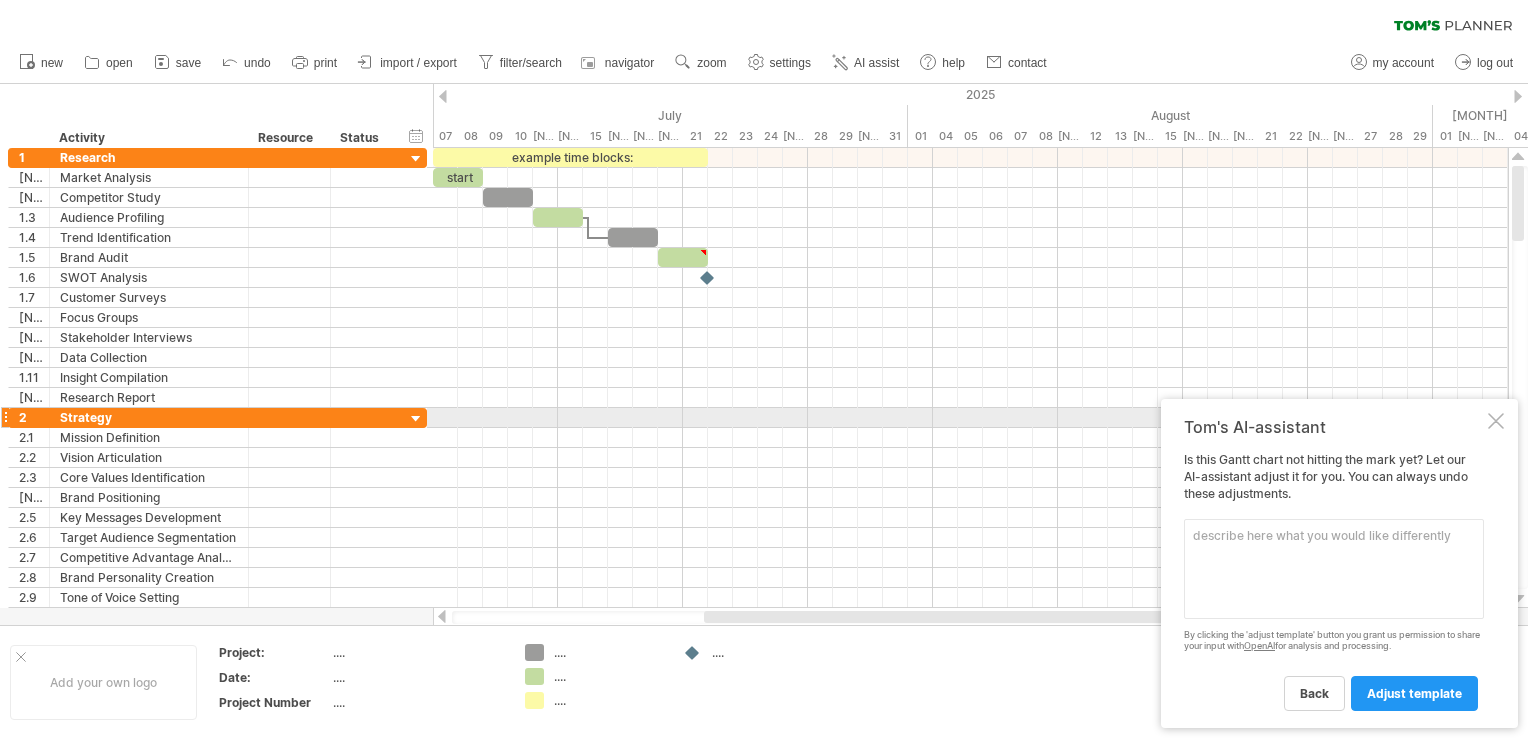 click on "Tom's AI-assistant Is this Gantt chart not hitting the mark yet? Let our AI-assistant adjust it for you. You can always undo these adjustments. Please enter here below what you would like to add or change. By clicking the 'adjust template' button you grant us permission to share your input with [ORGANIZATION] for analysis and processing. back adjust template" at bounding box center (1339, 563) 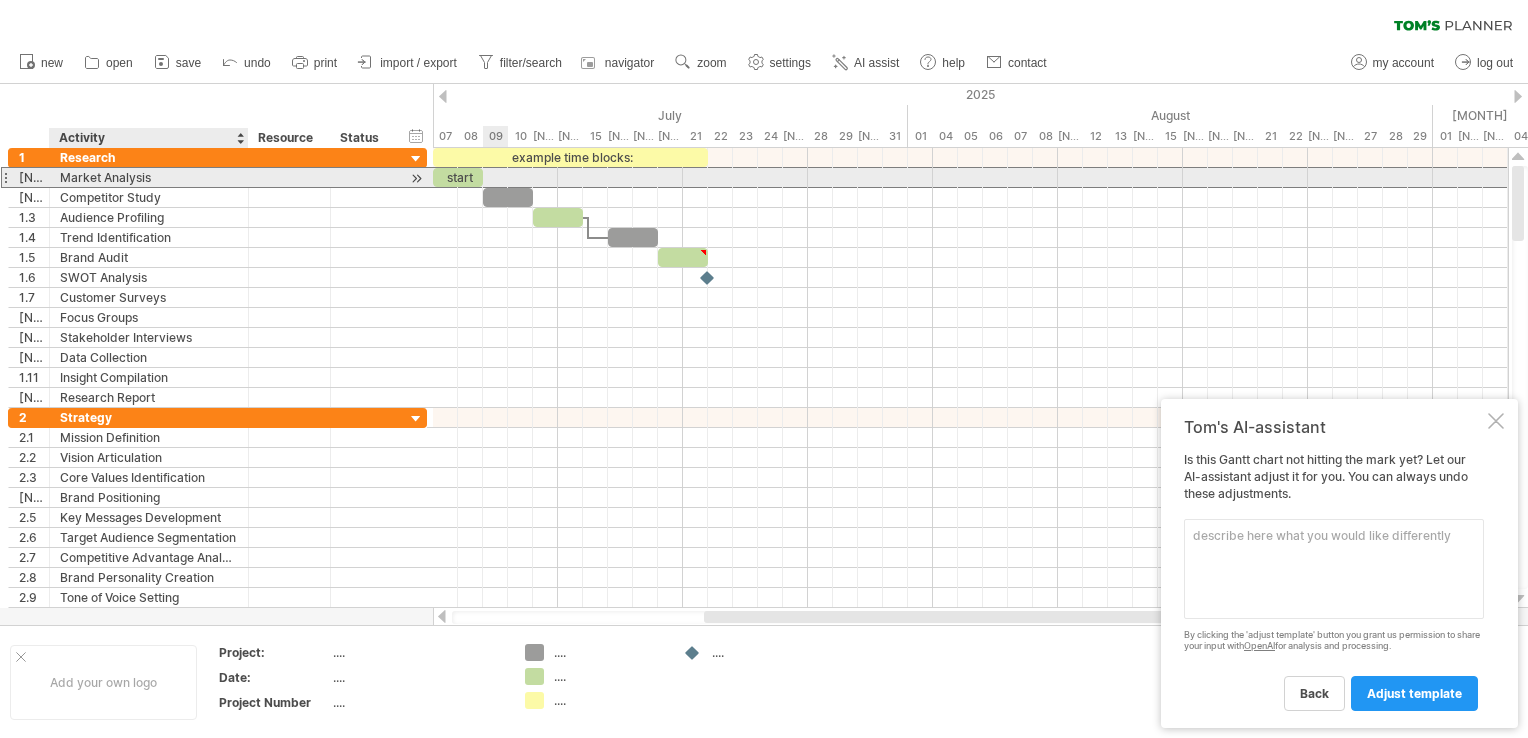 click on "Market Analysis" at bounding box center [149, 177] 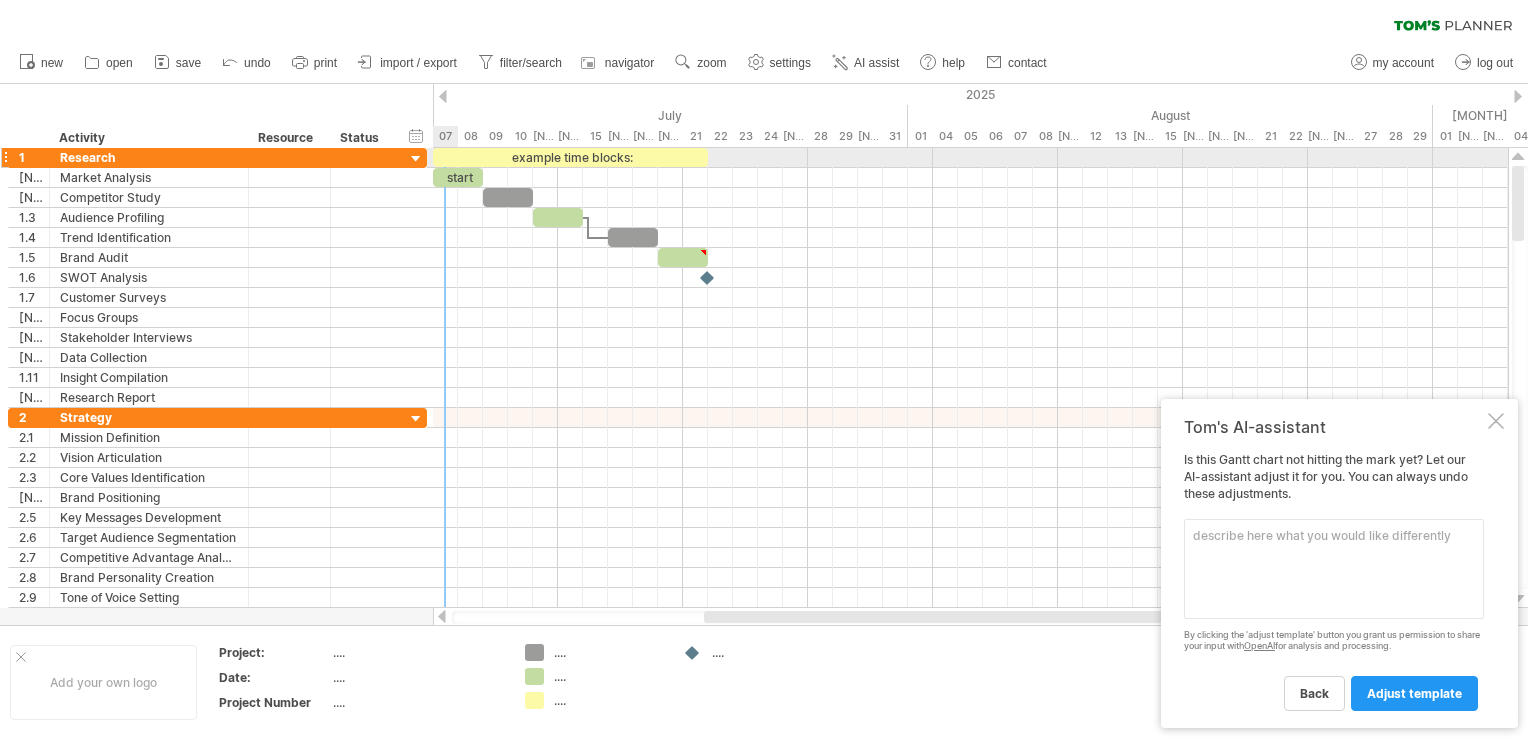 click at bounding box center [416, 159] 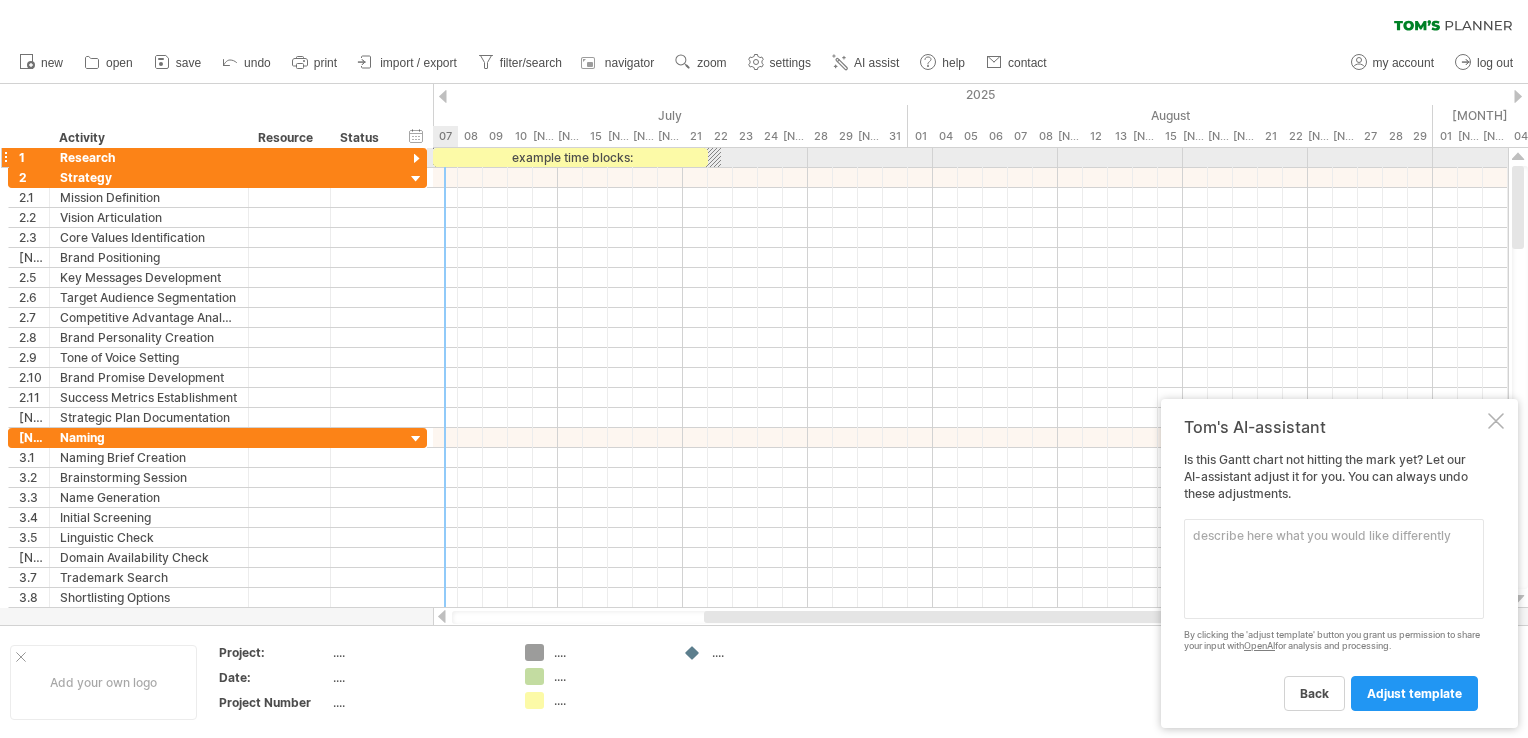 click at bounding box center (416, 159) 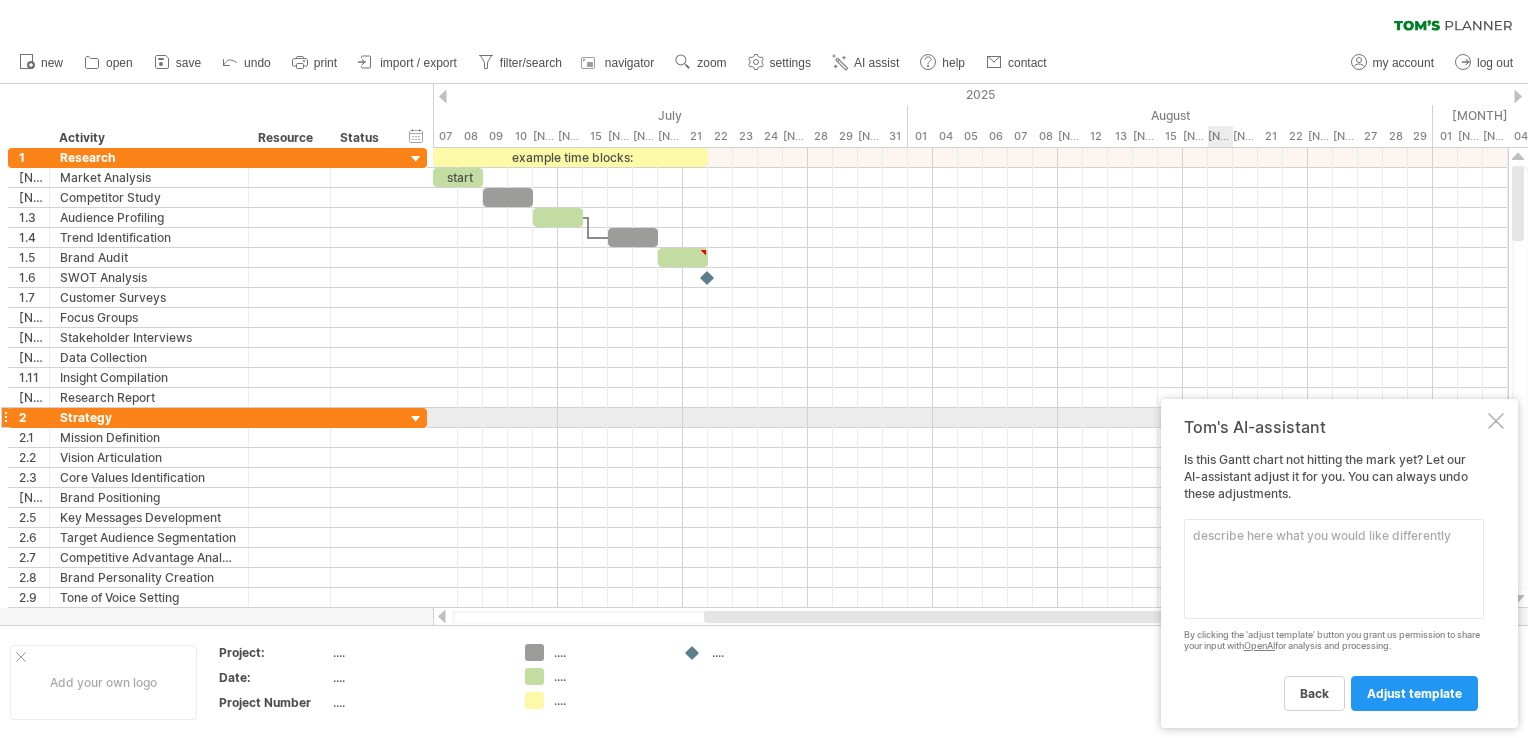 click on "Tom's AI-assistant Is this Gantt chart not hitting the mark yet? Let our AI-assistant adjust it for you. You can always undo these adjustments. Please enter here below what you would like to add or change. By clicking the 'adjust template' button you grant us permission to share your input with [ORGANIZATION] for analysis and processing. back adjust template" at bounding box center [1339, 563] 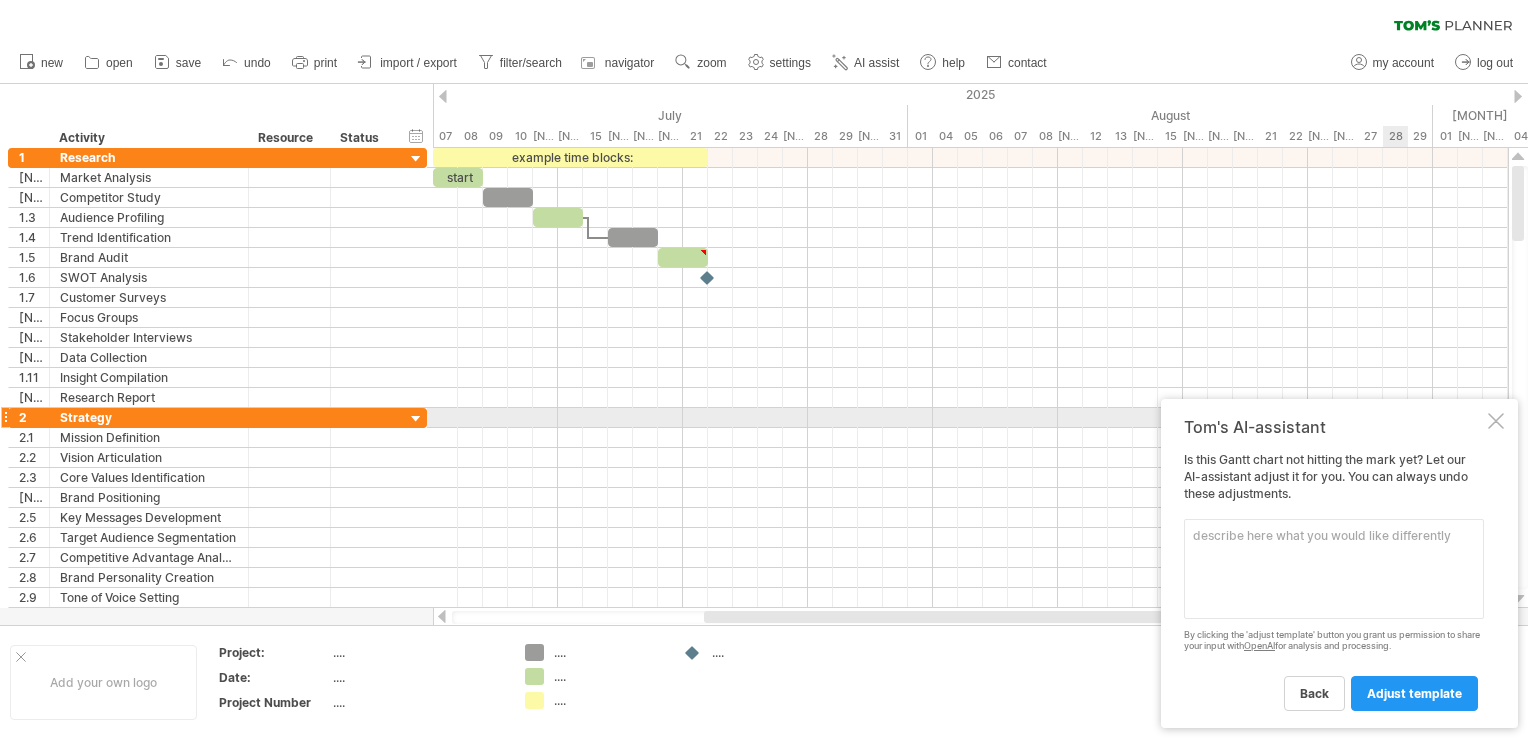 click at bounding box center [1496, 421] 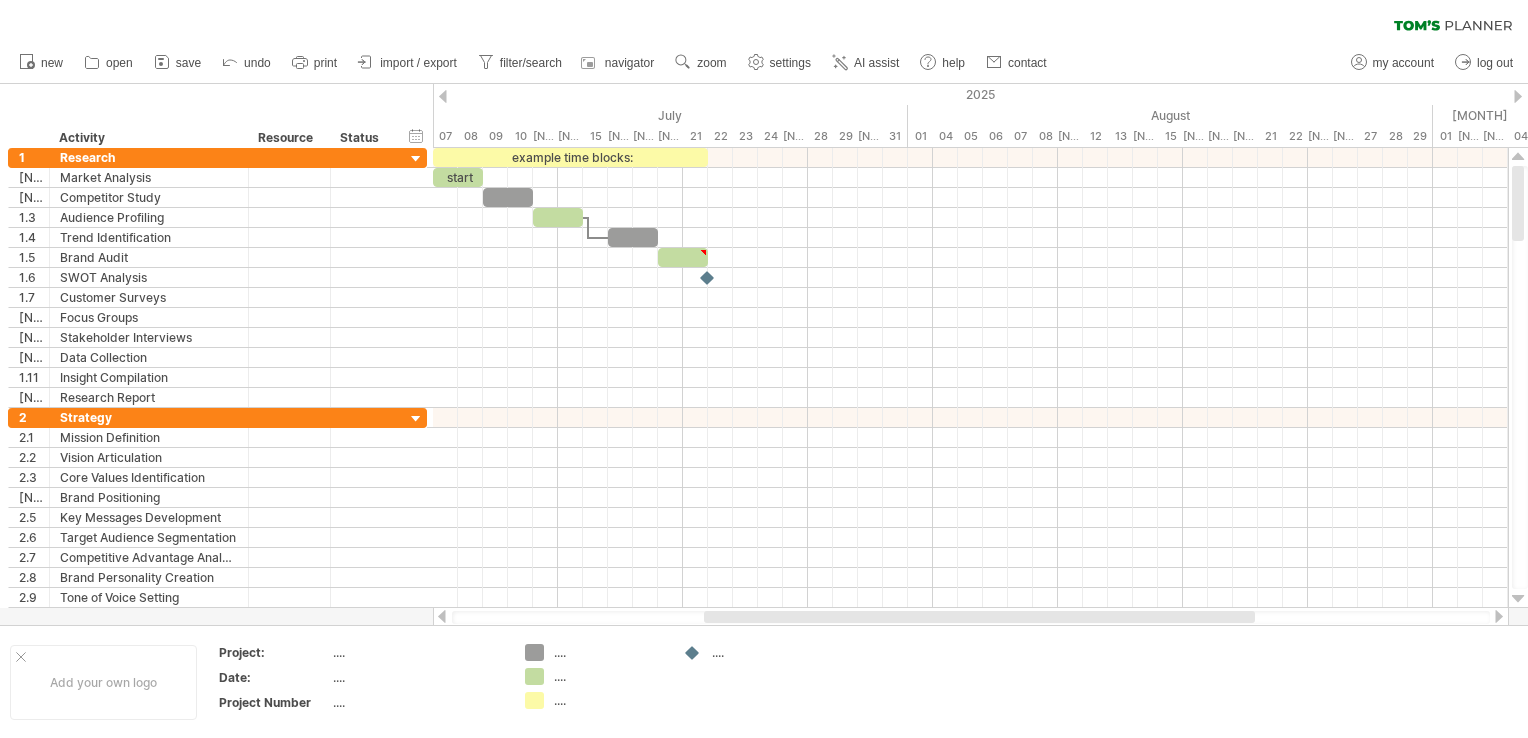 click at bounding box center (443, 96) 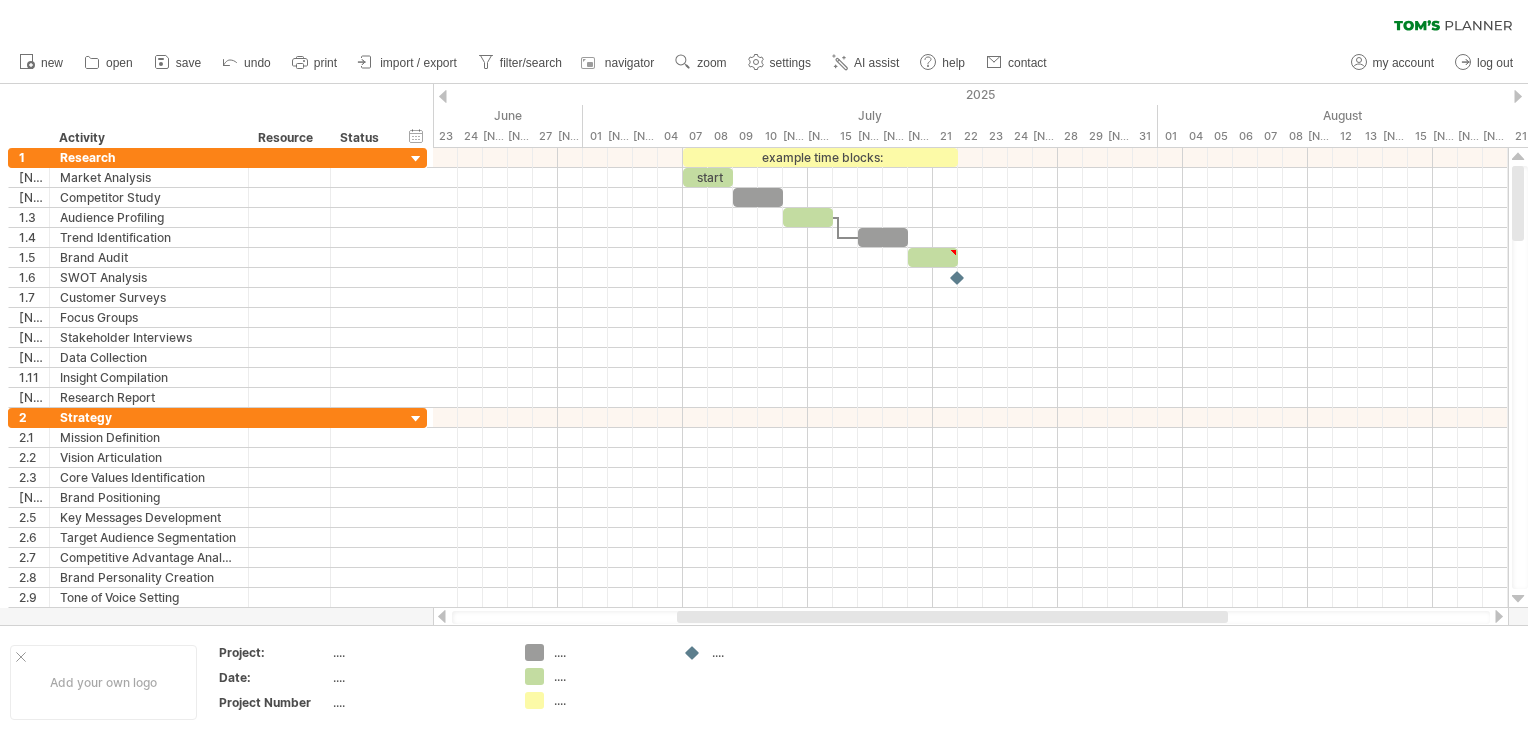 click at bounding box center [443, 96] 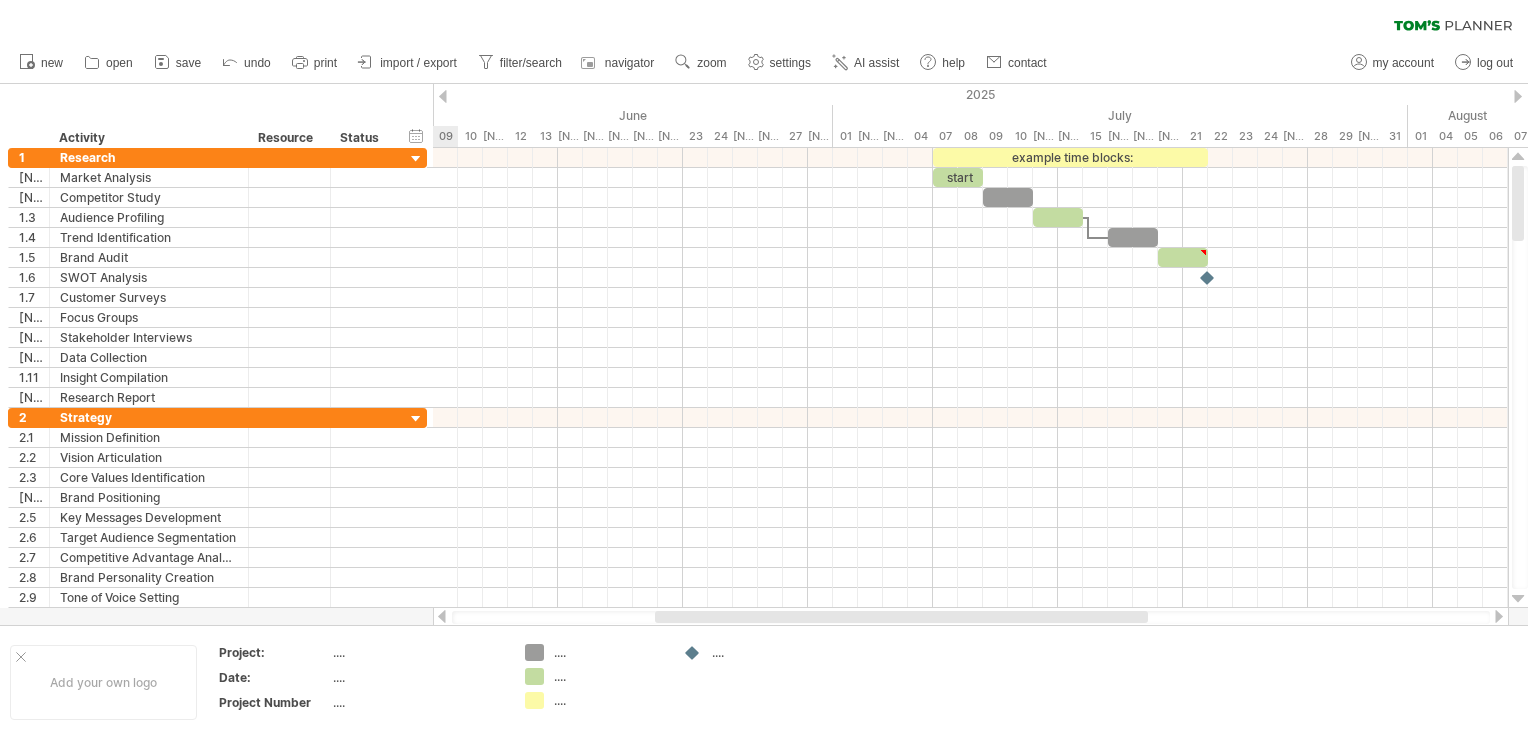 click at bounding box center [443, 96] 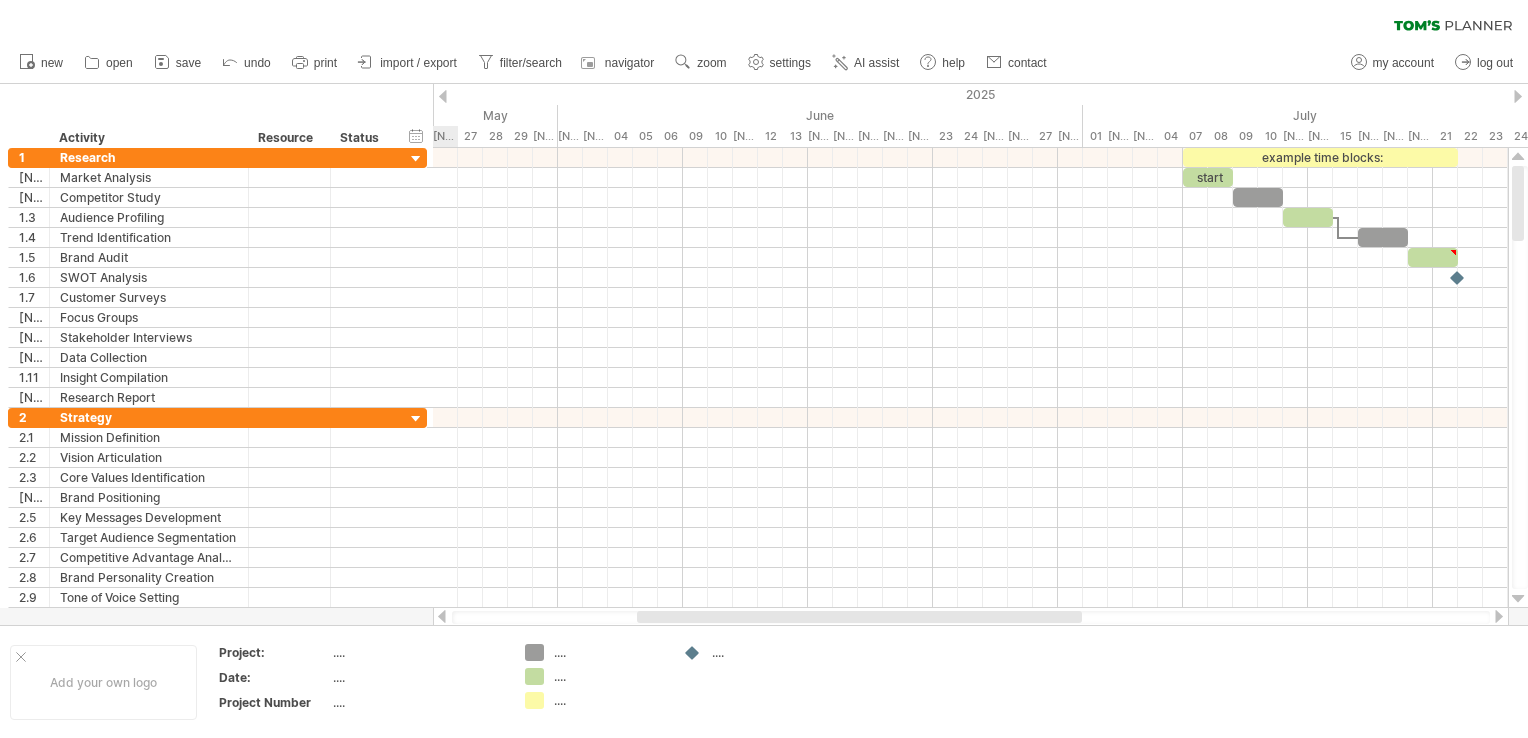 click at bounding box center (443, 96) 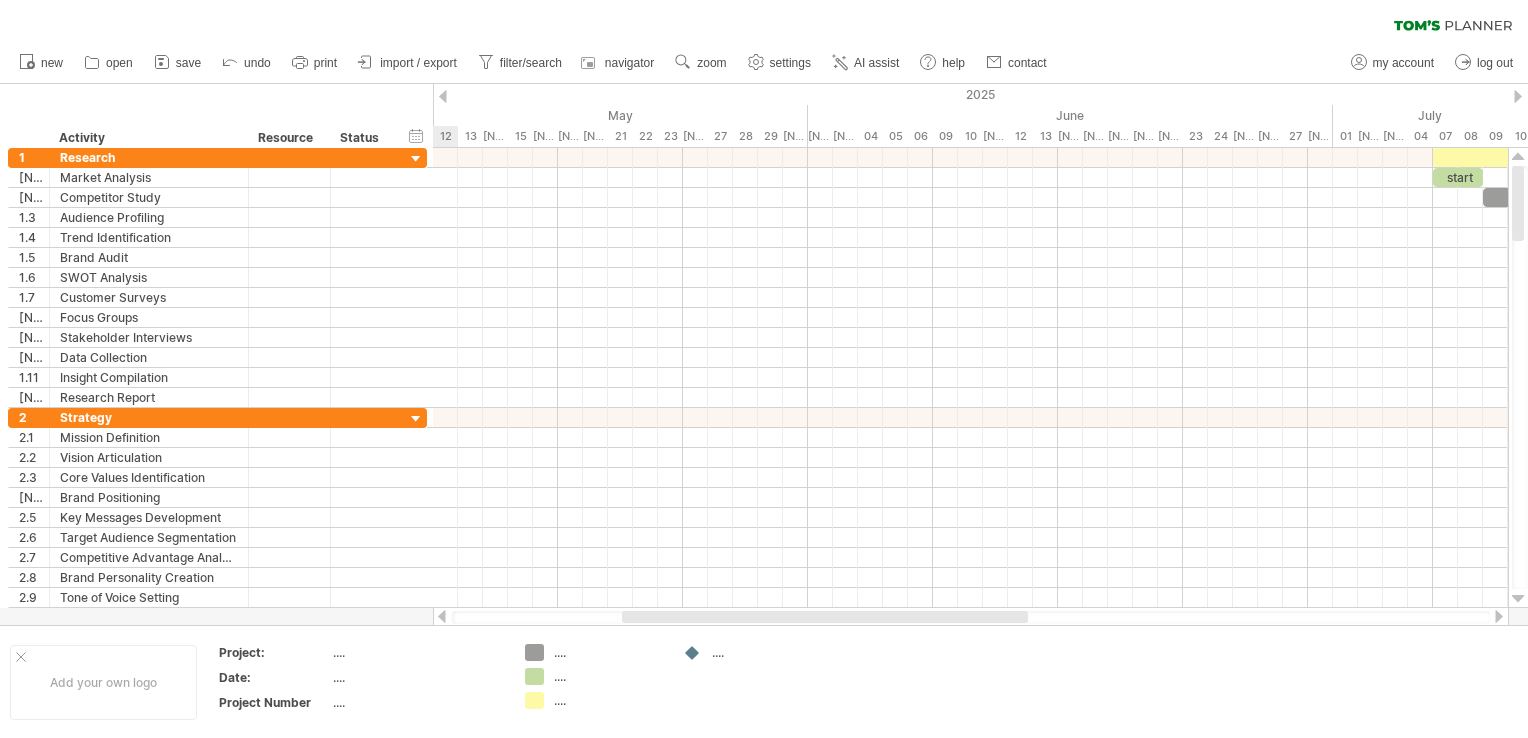 click at bounding box center [443, 96] 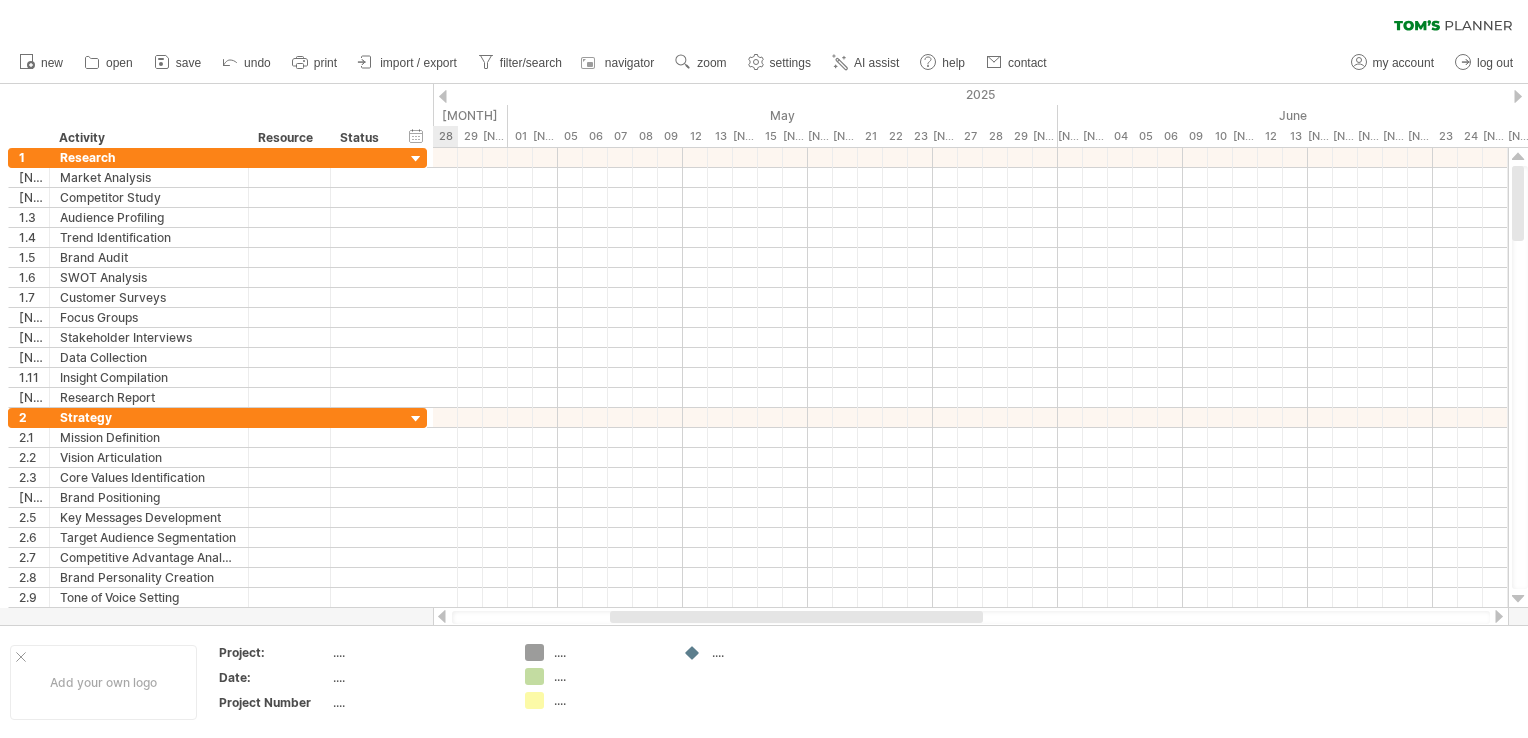 click at bounding box center (443, 96) 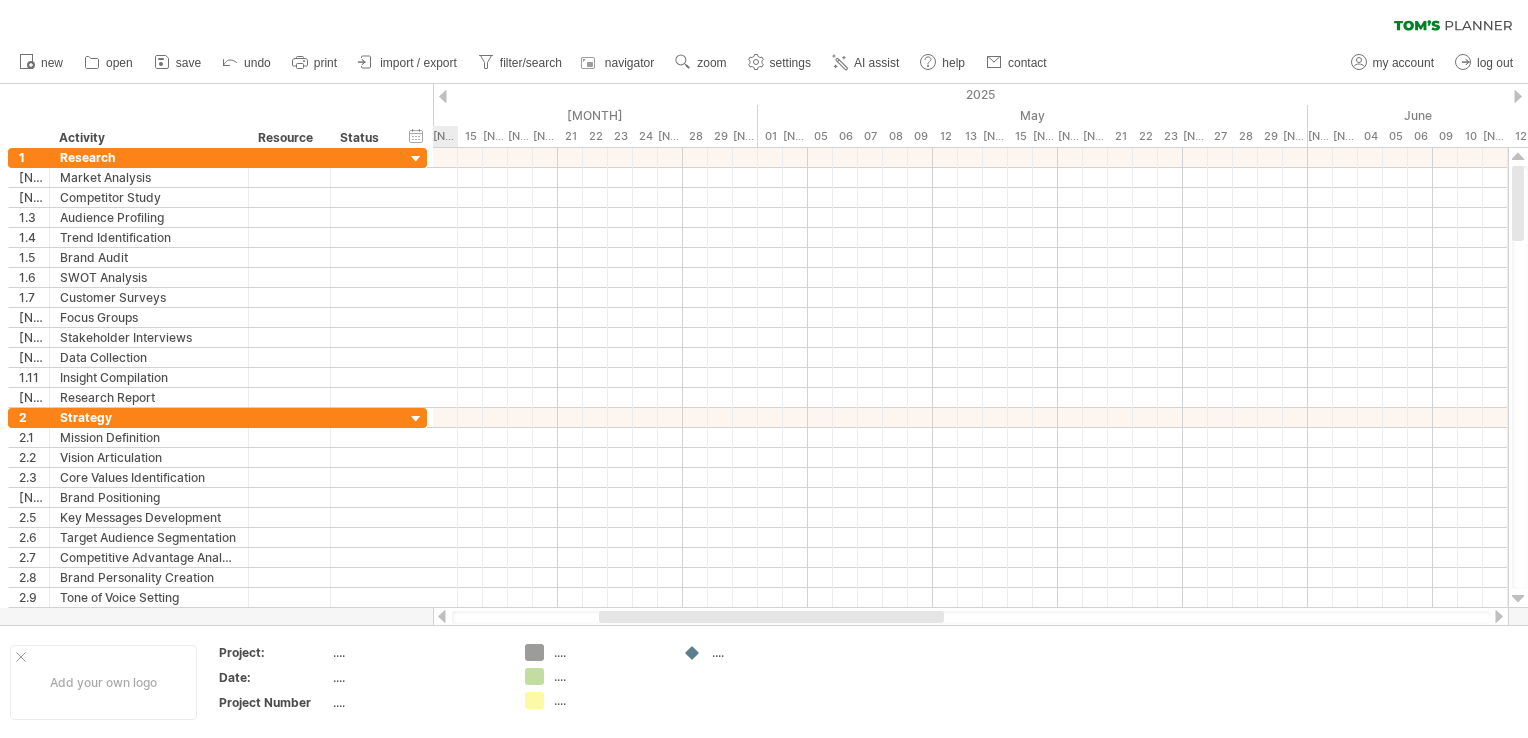 click at bounding box center [443, 96] 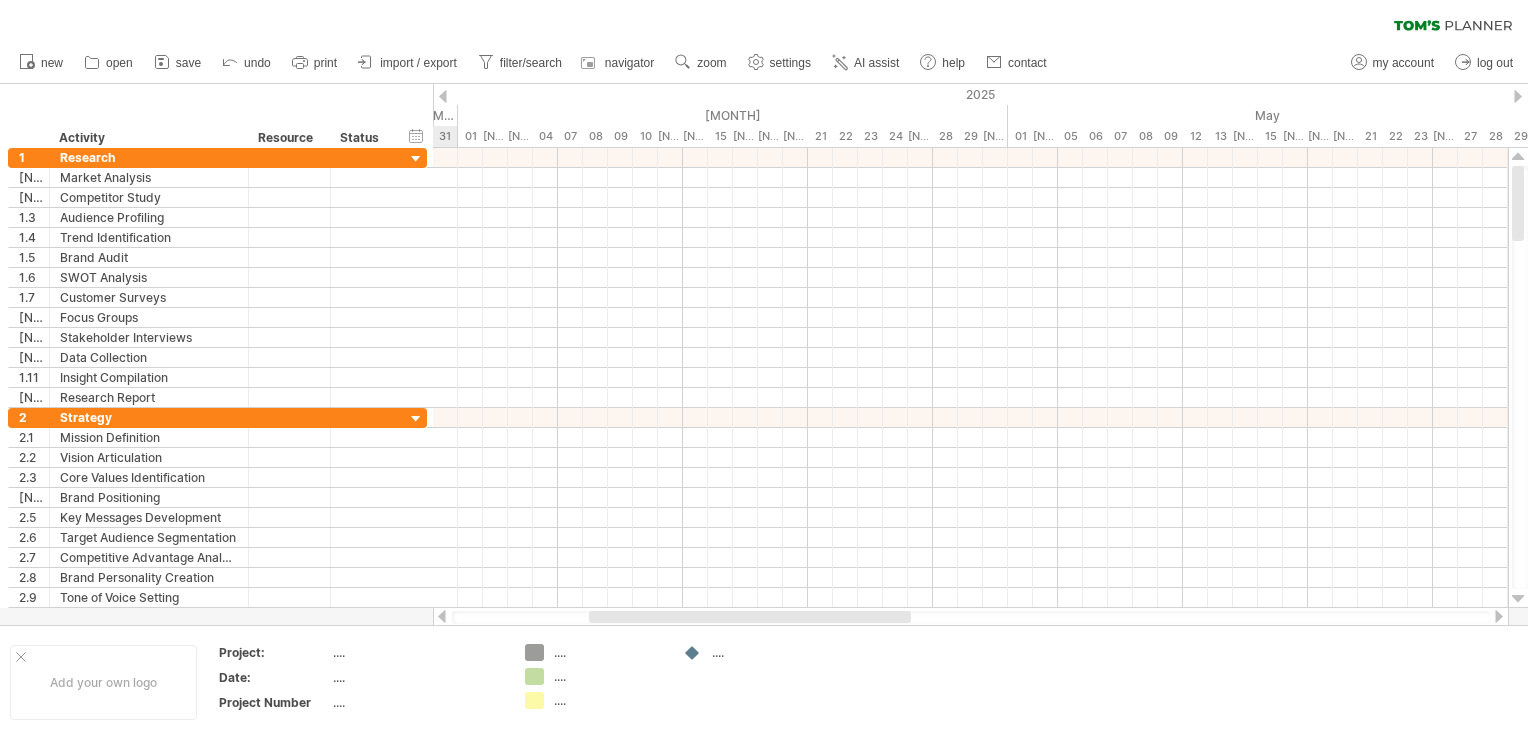 click at bounding box center (443, 96) 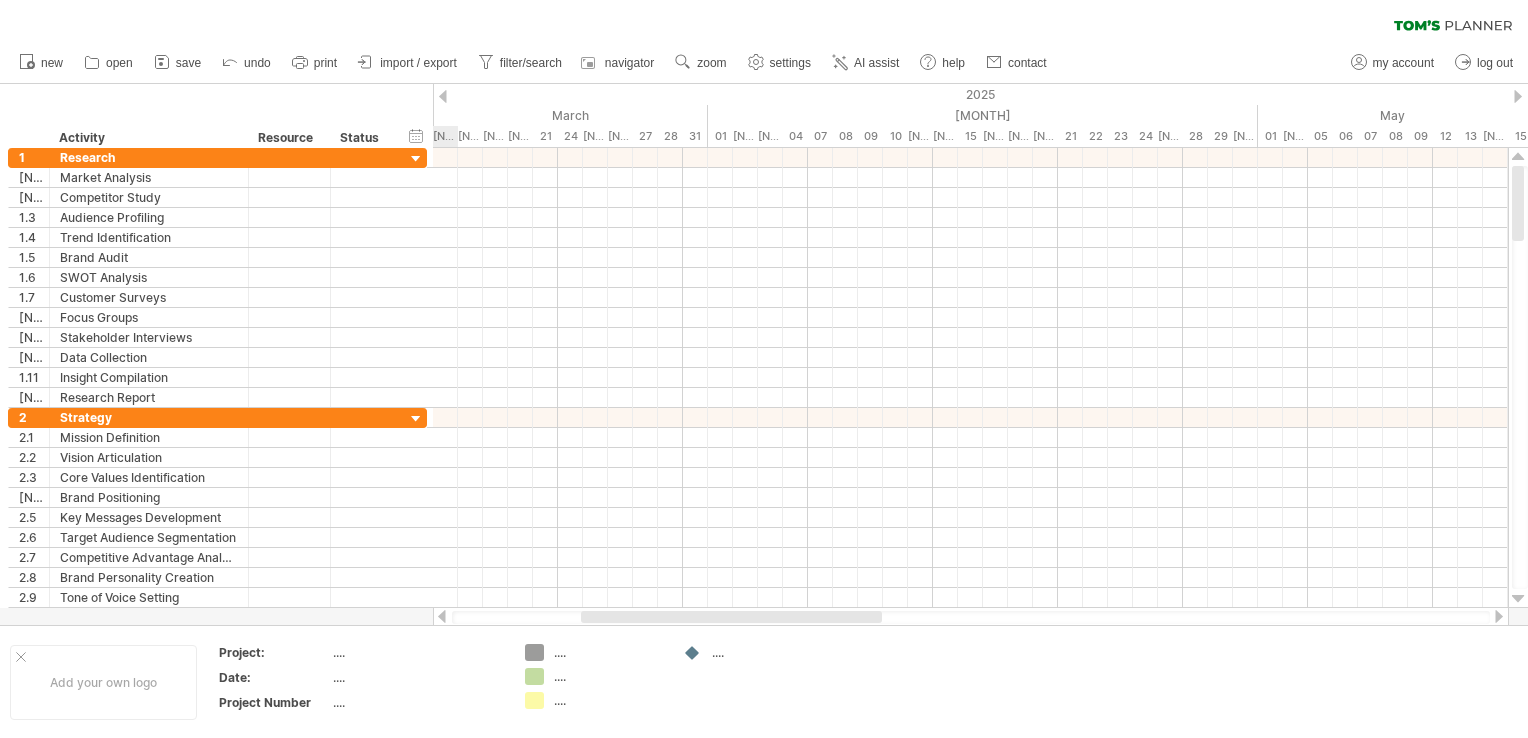 click at bounding box center (443, 96) 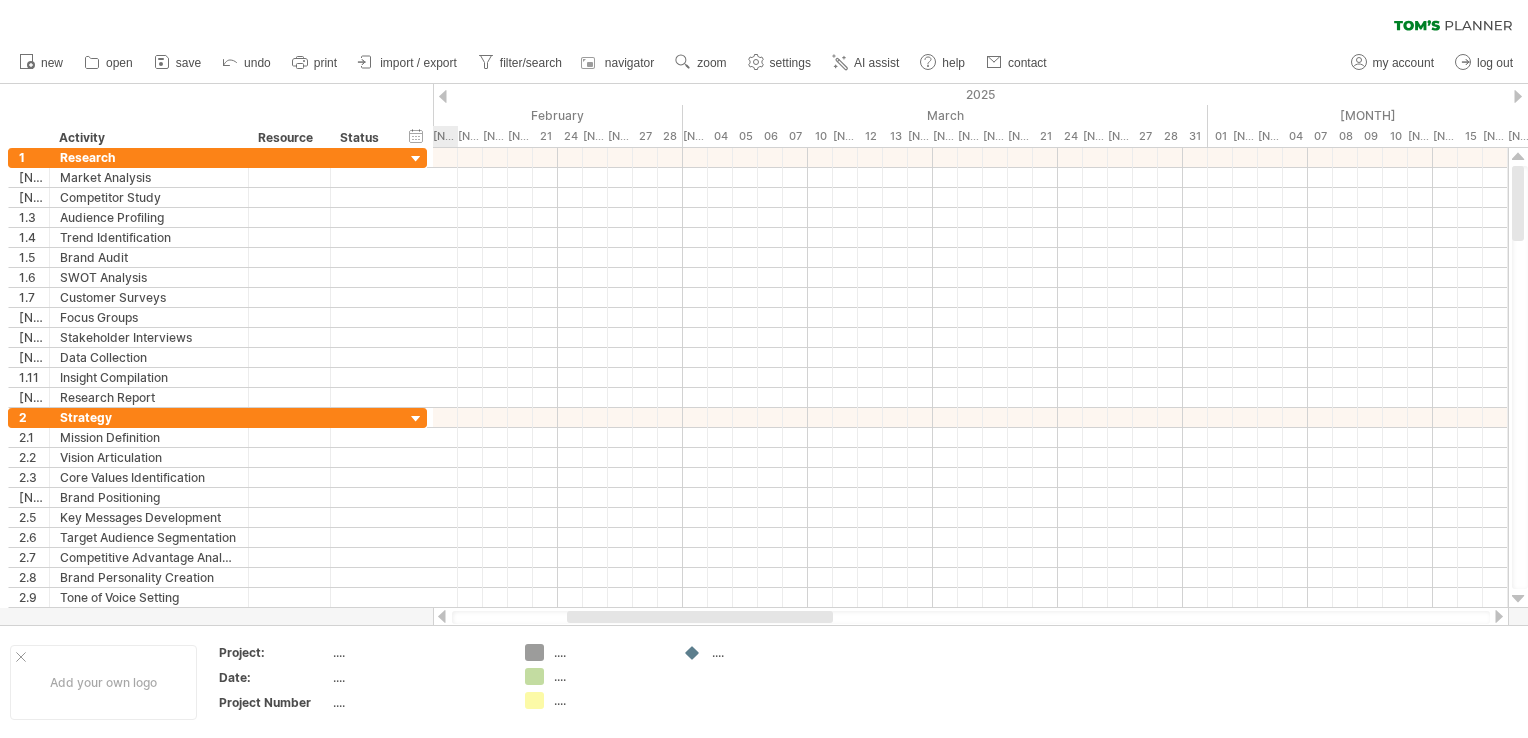 click at bounding box center [443, 96] 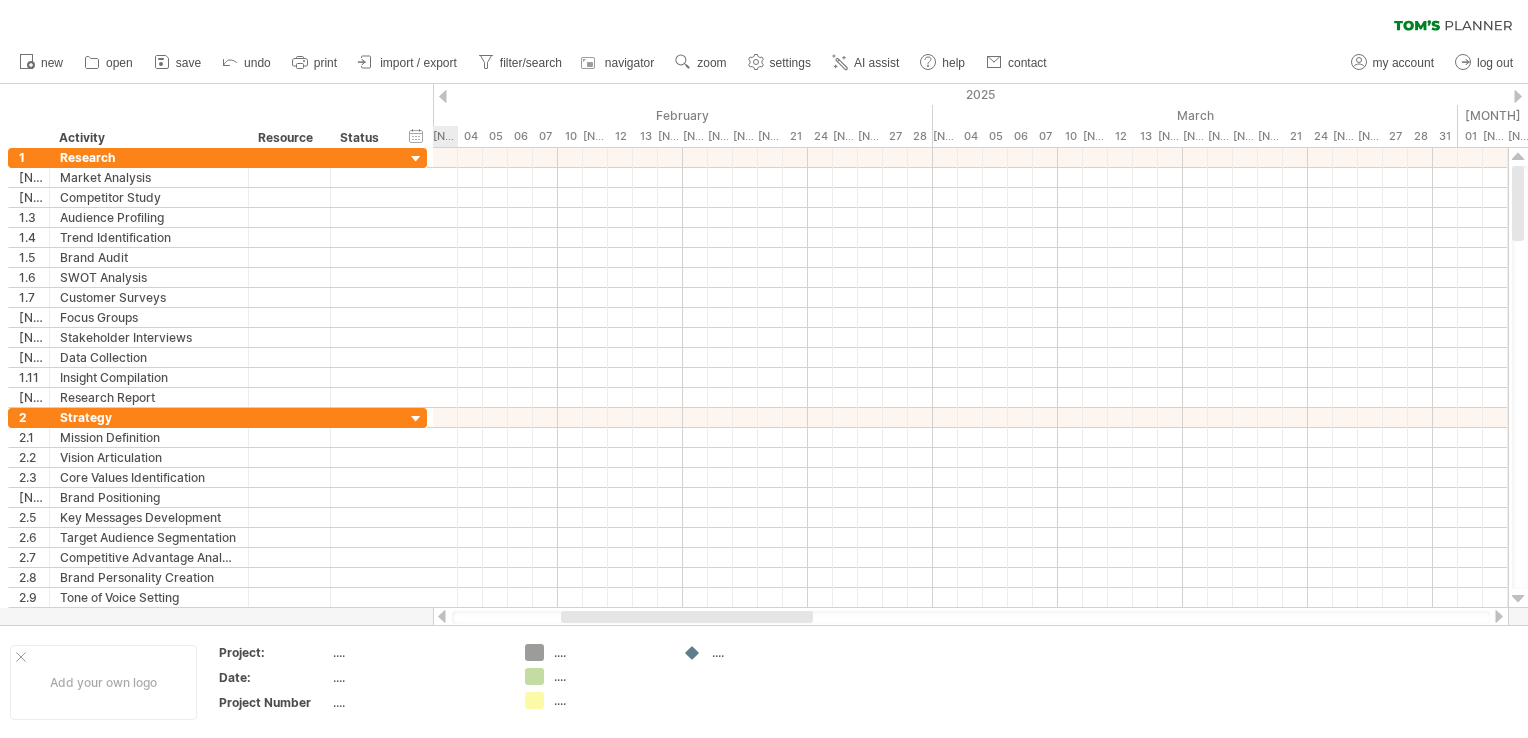 click at bounding box center [443, 96] 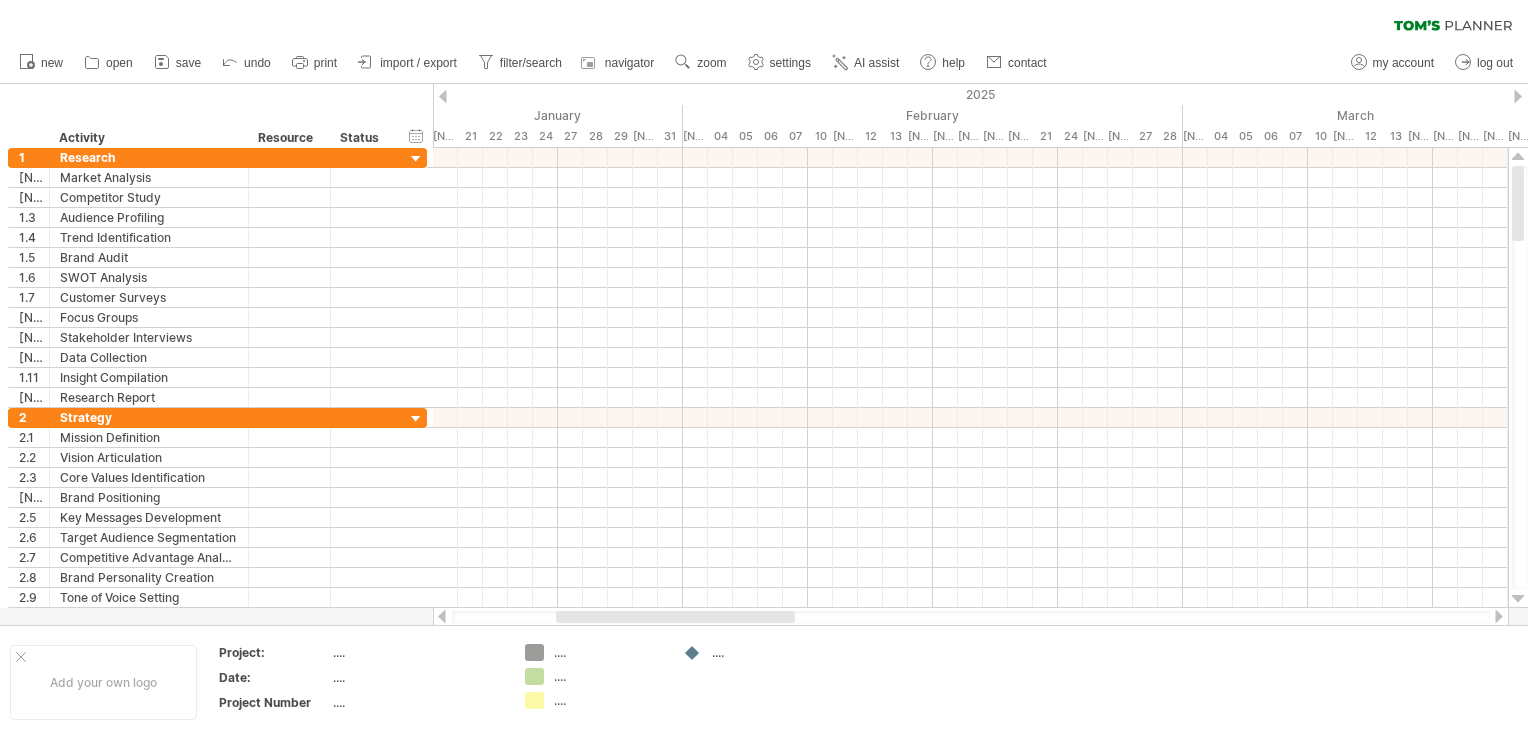click at bounding box center (1518, 96) 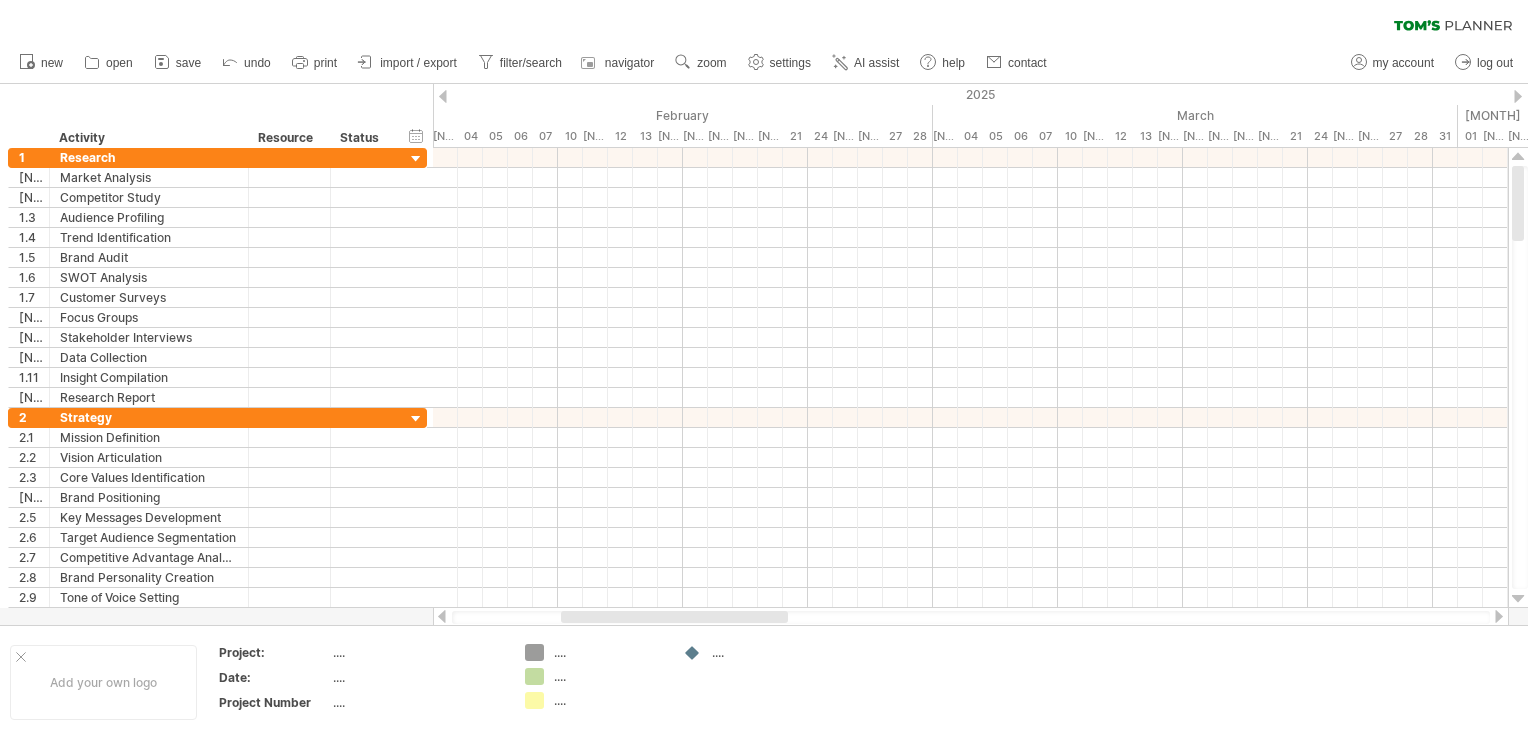 click at bounding box center (1518, 96) 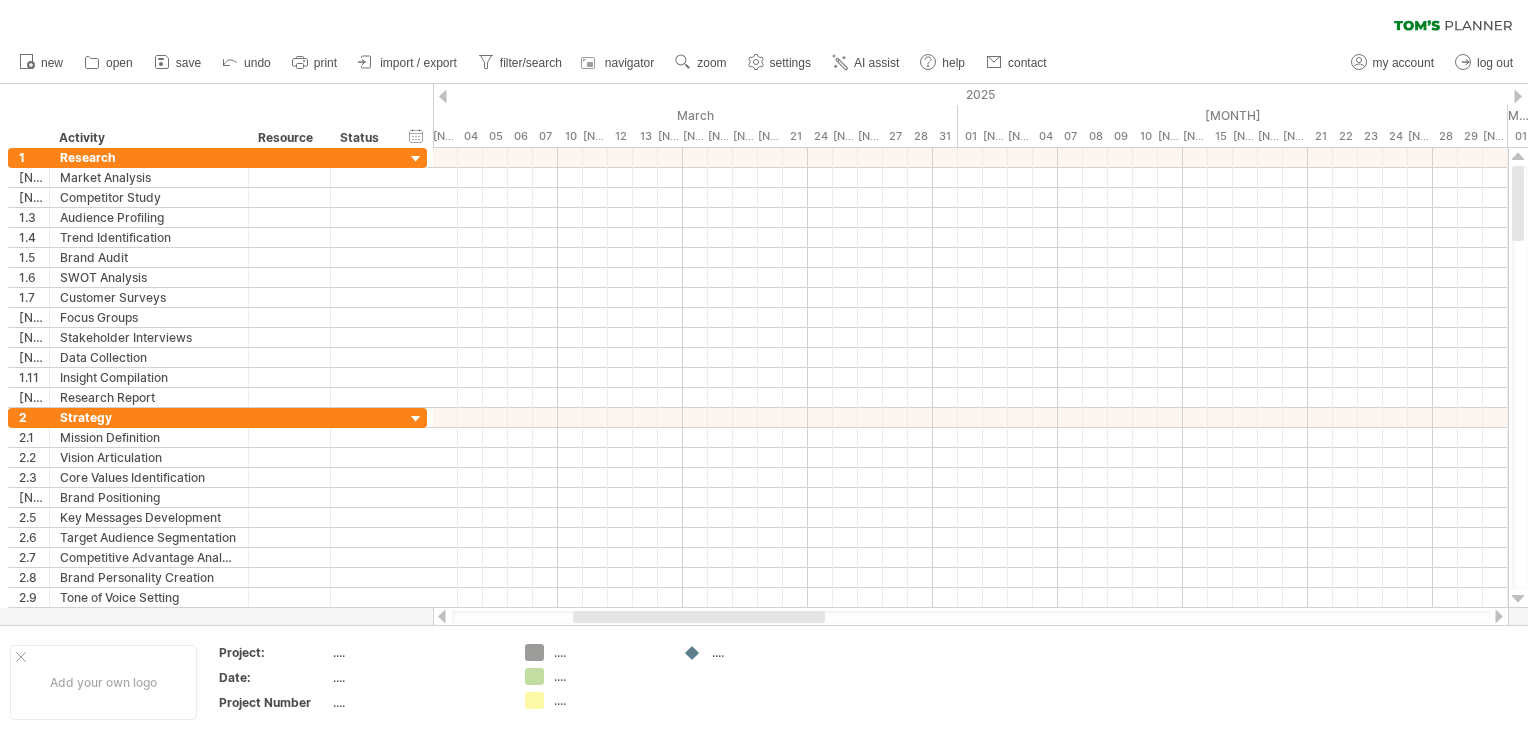 click at bounding box center (1518, 96) 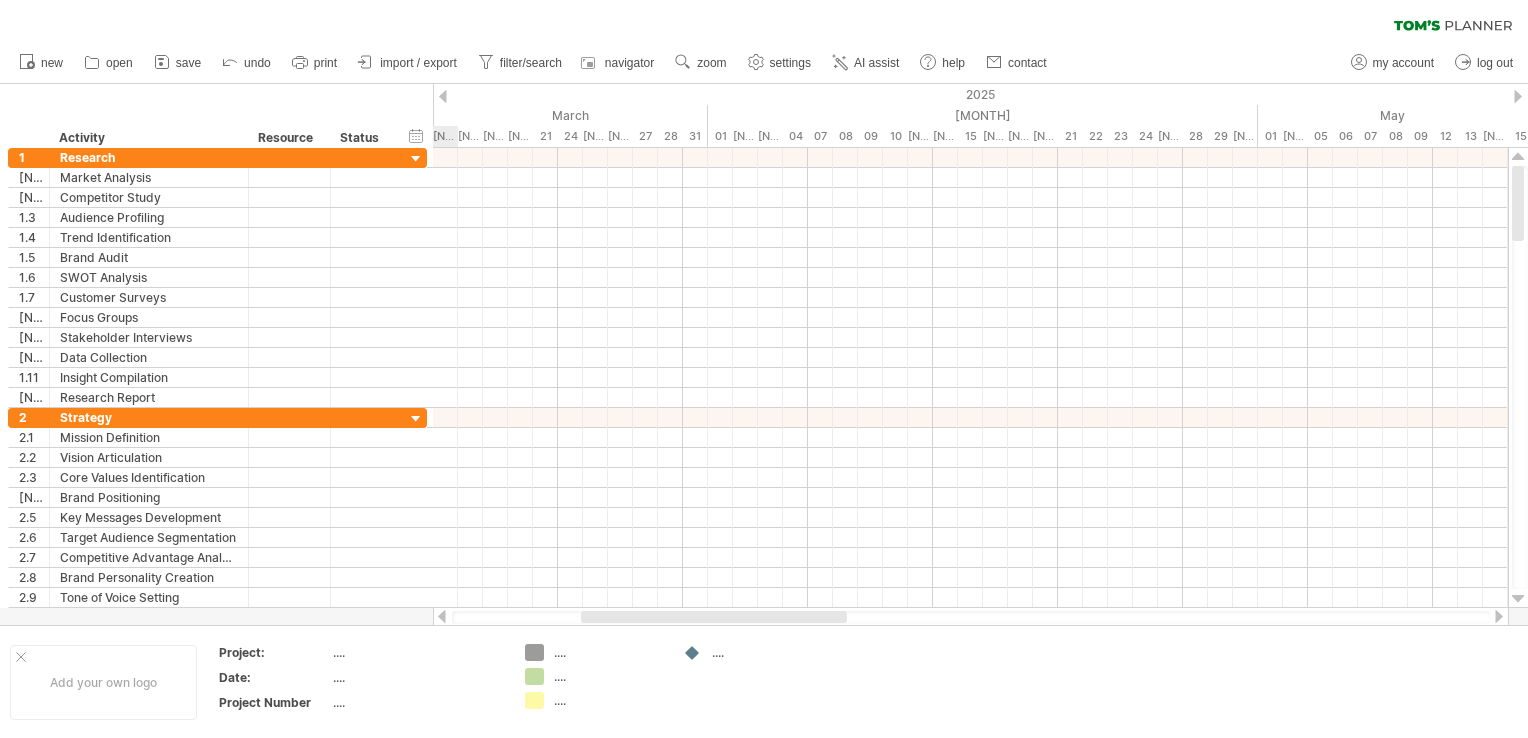 click at bounding box center (1518, 96) 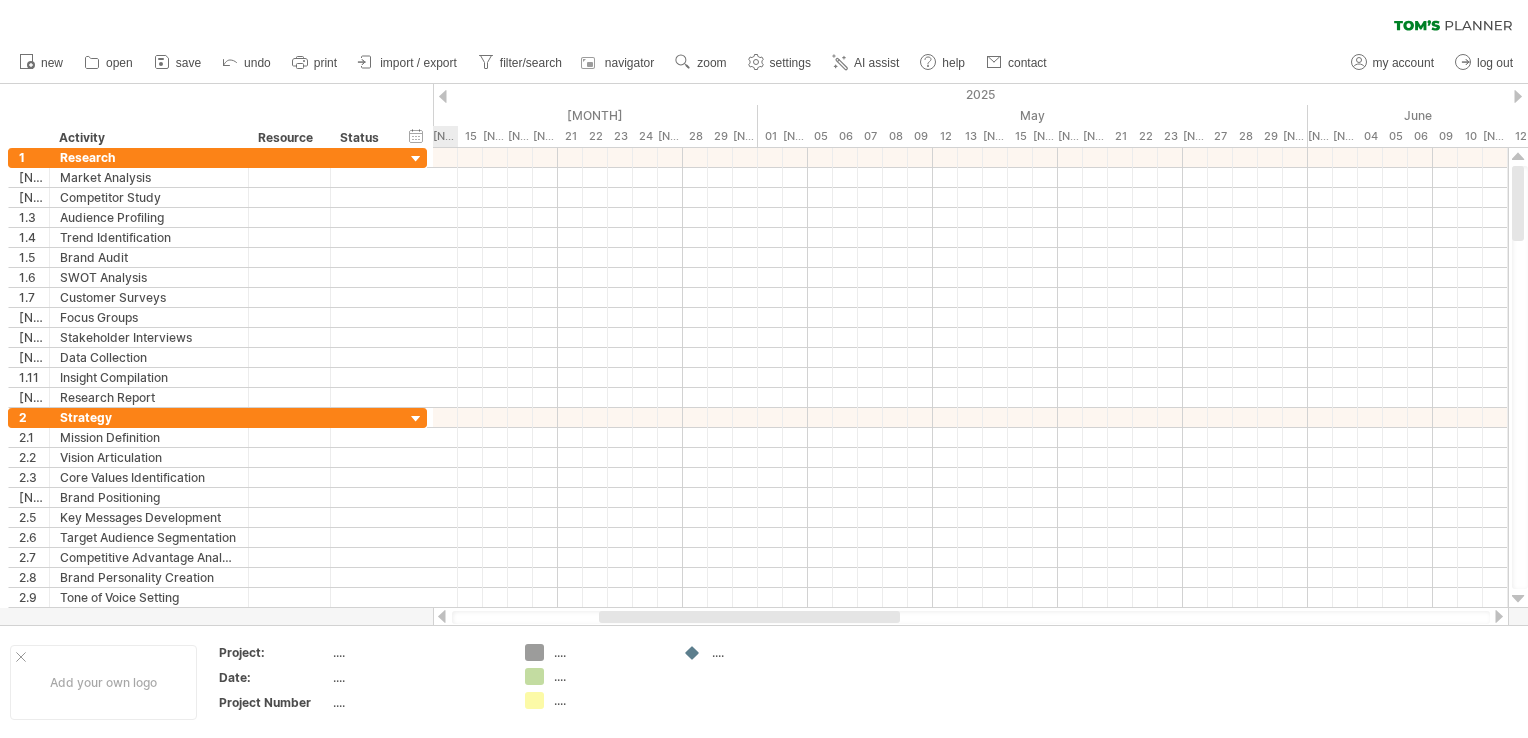 click at bounding box center [1518, 96] 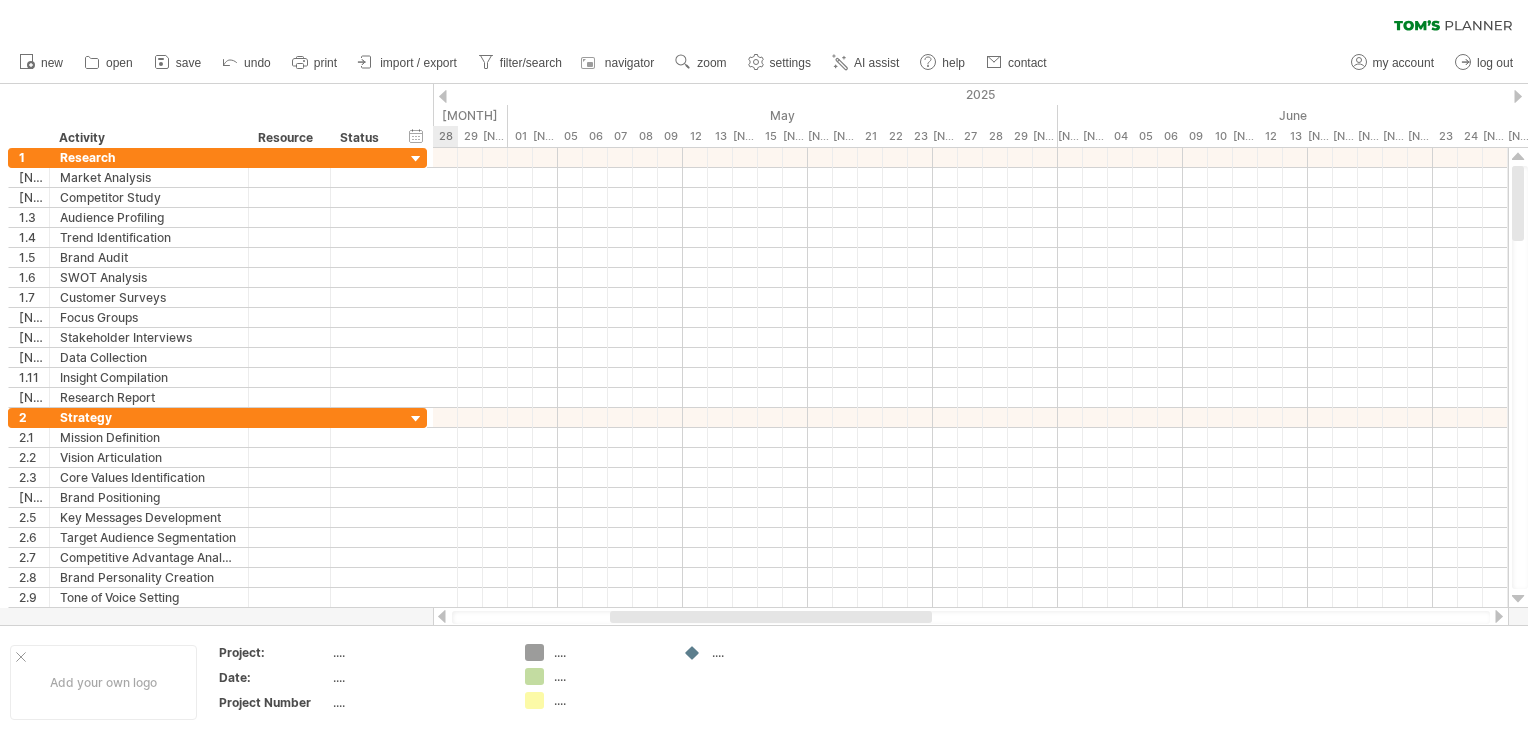 click at bounding box center (1518, 96) 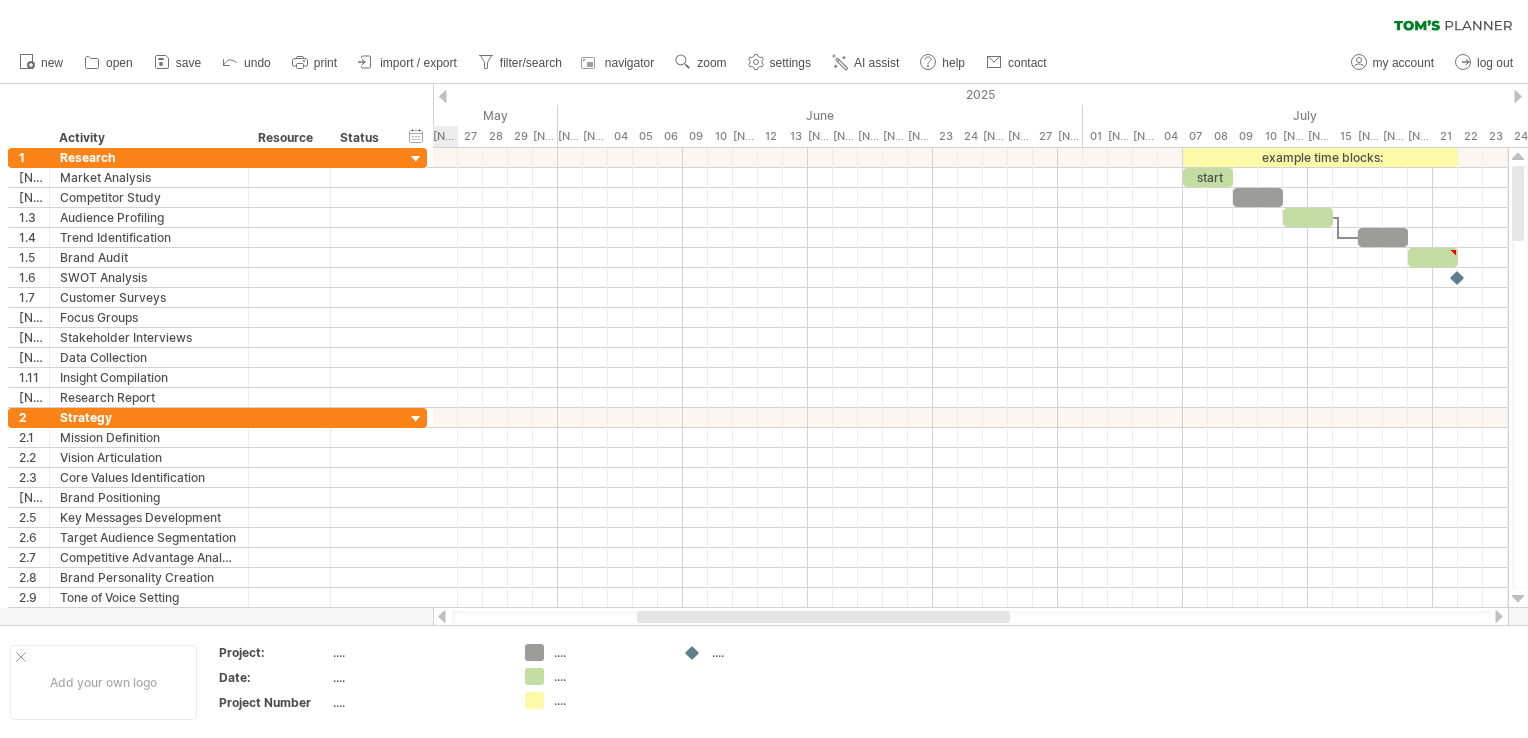 click at bounding box center (1518, 96) 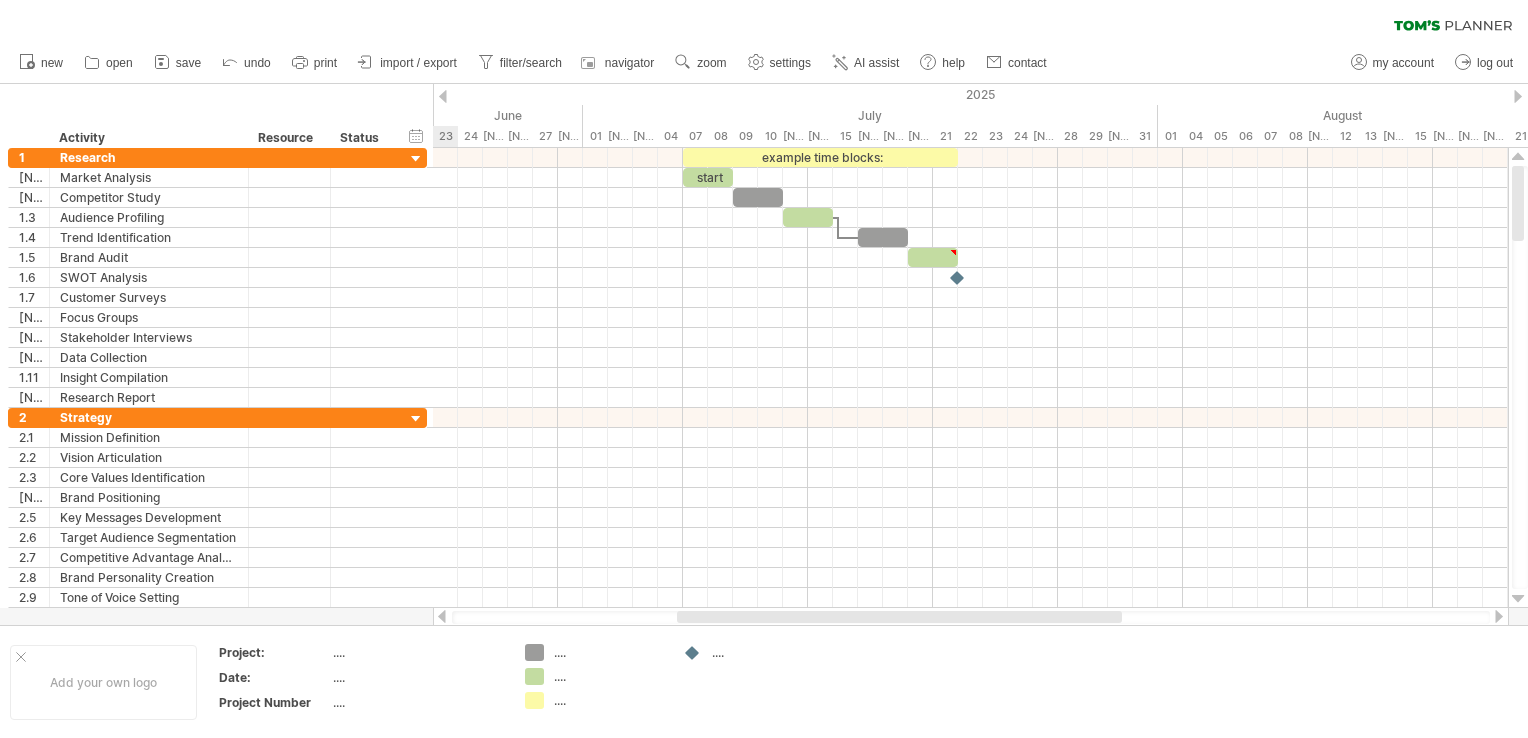 click at bounding box center (1518, 96) 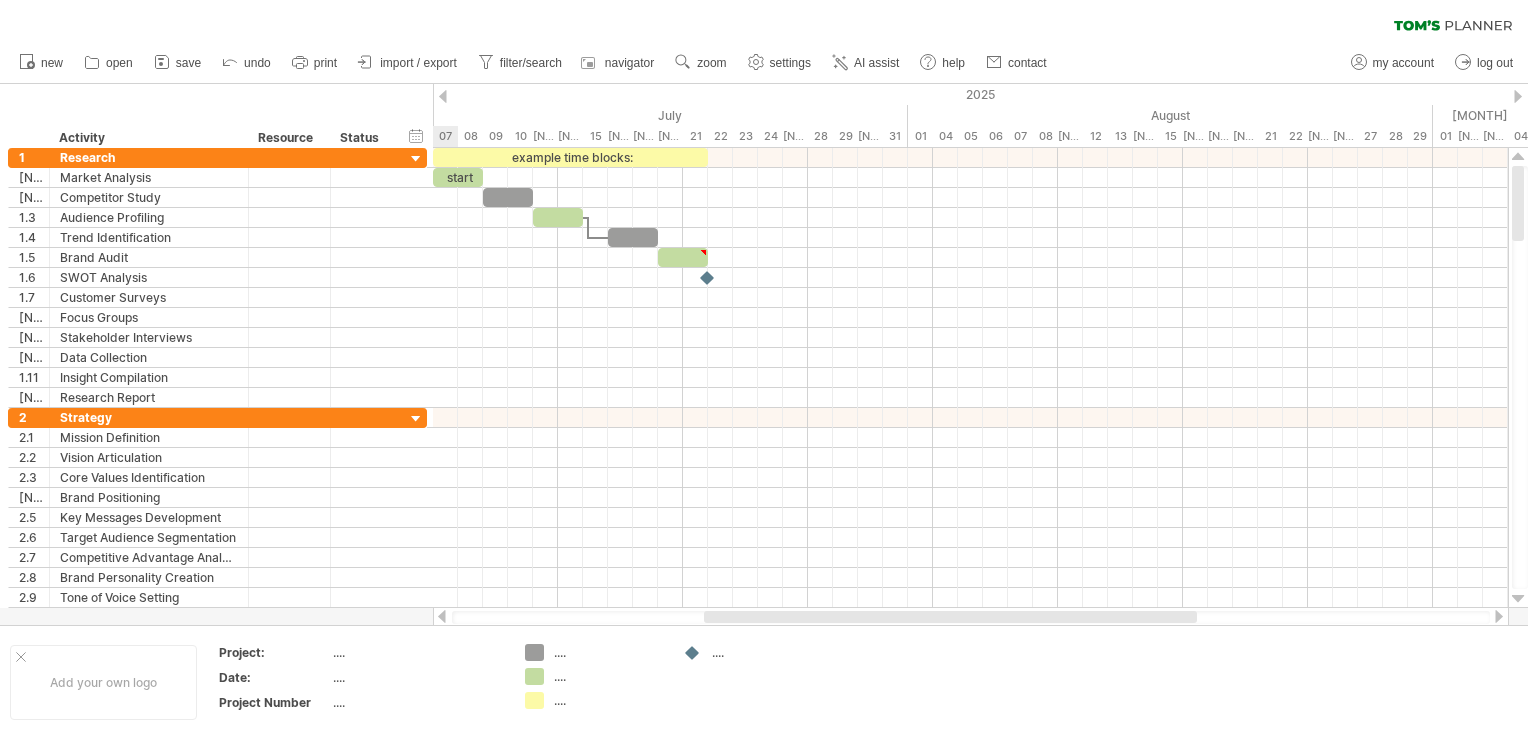 click at bounding box center (1518, 96) 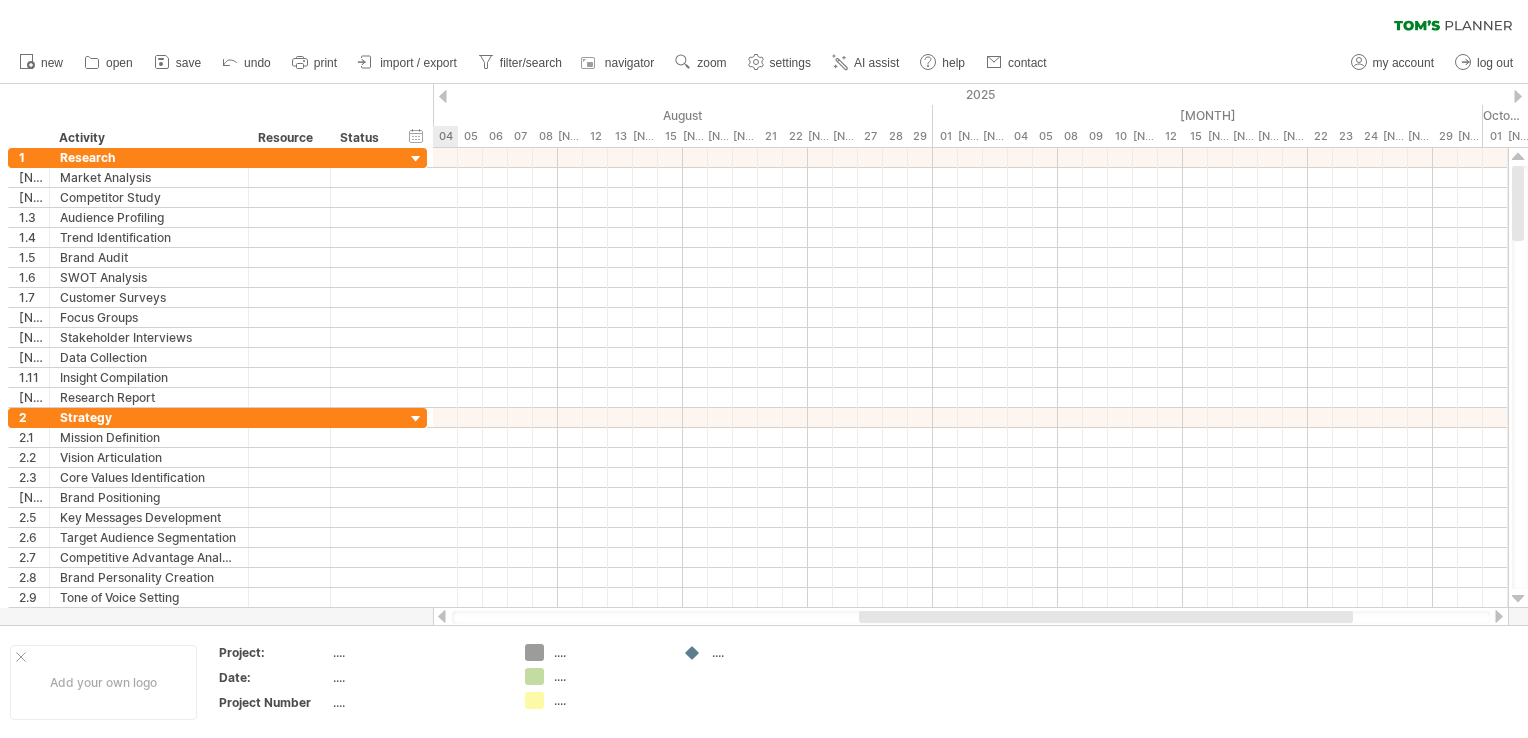 click at bounding box center [1518, 96] 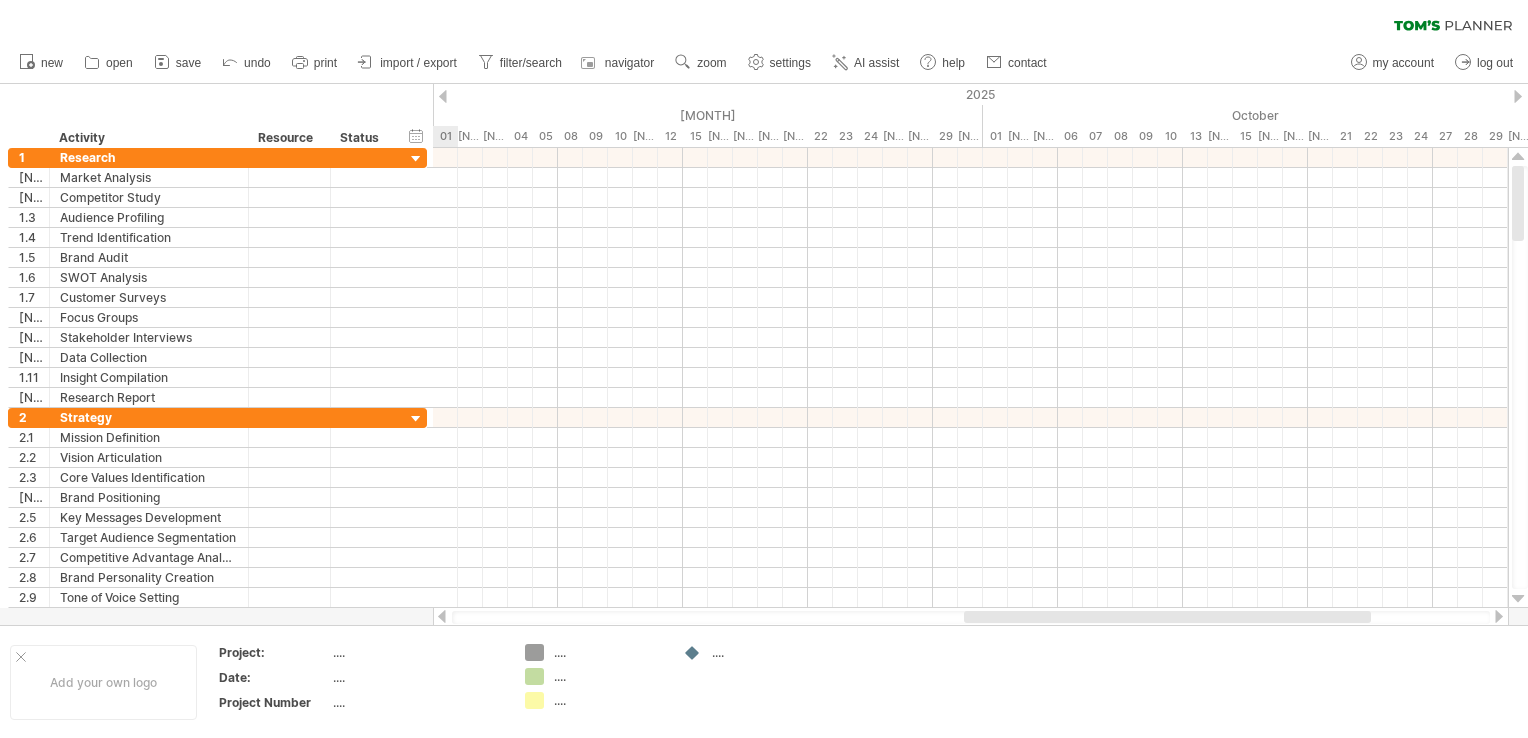click at bounding box center [1518, 96] 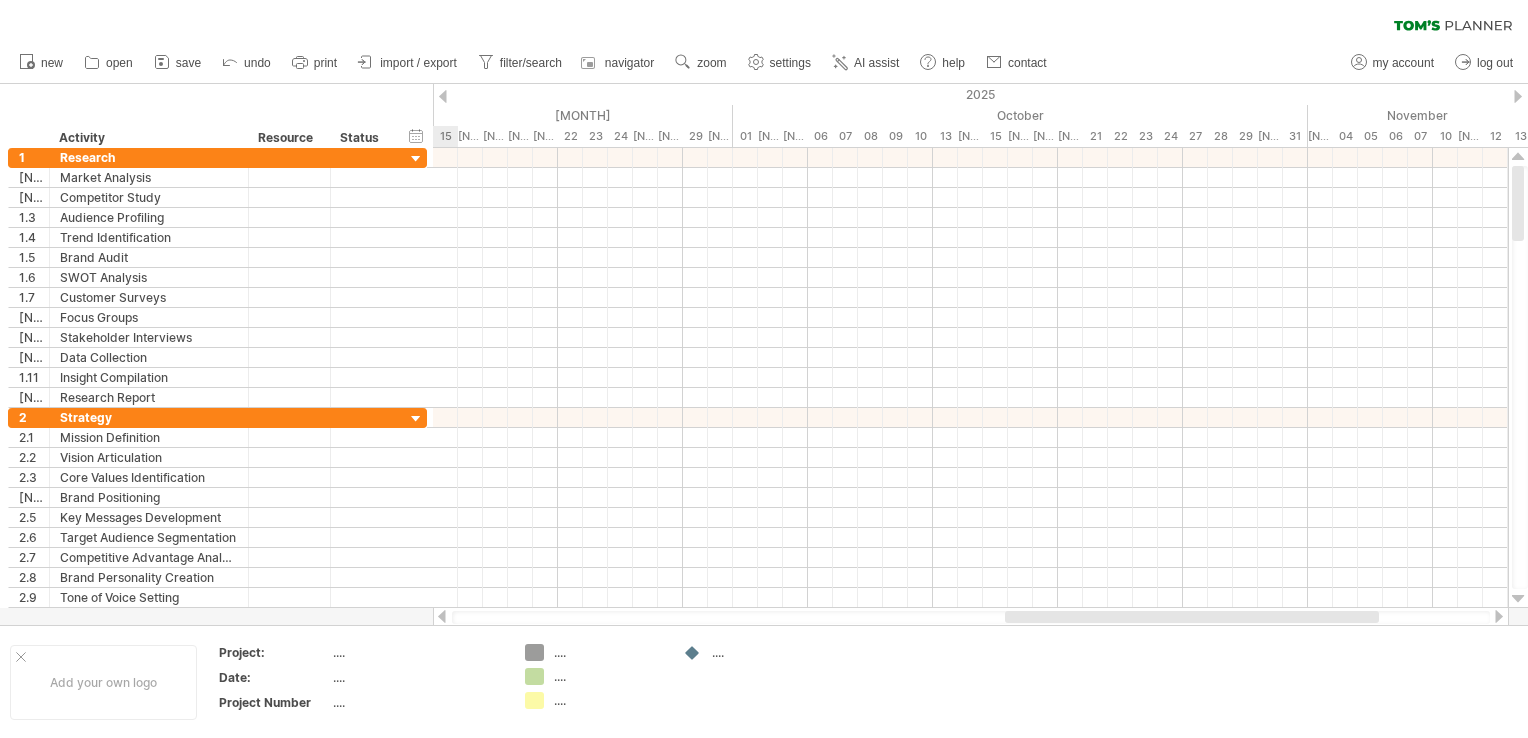 click at bounding box center [1518, 96] 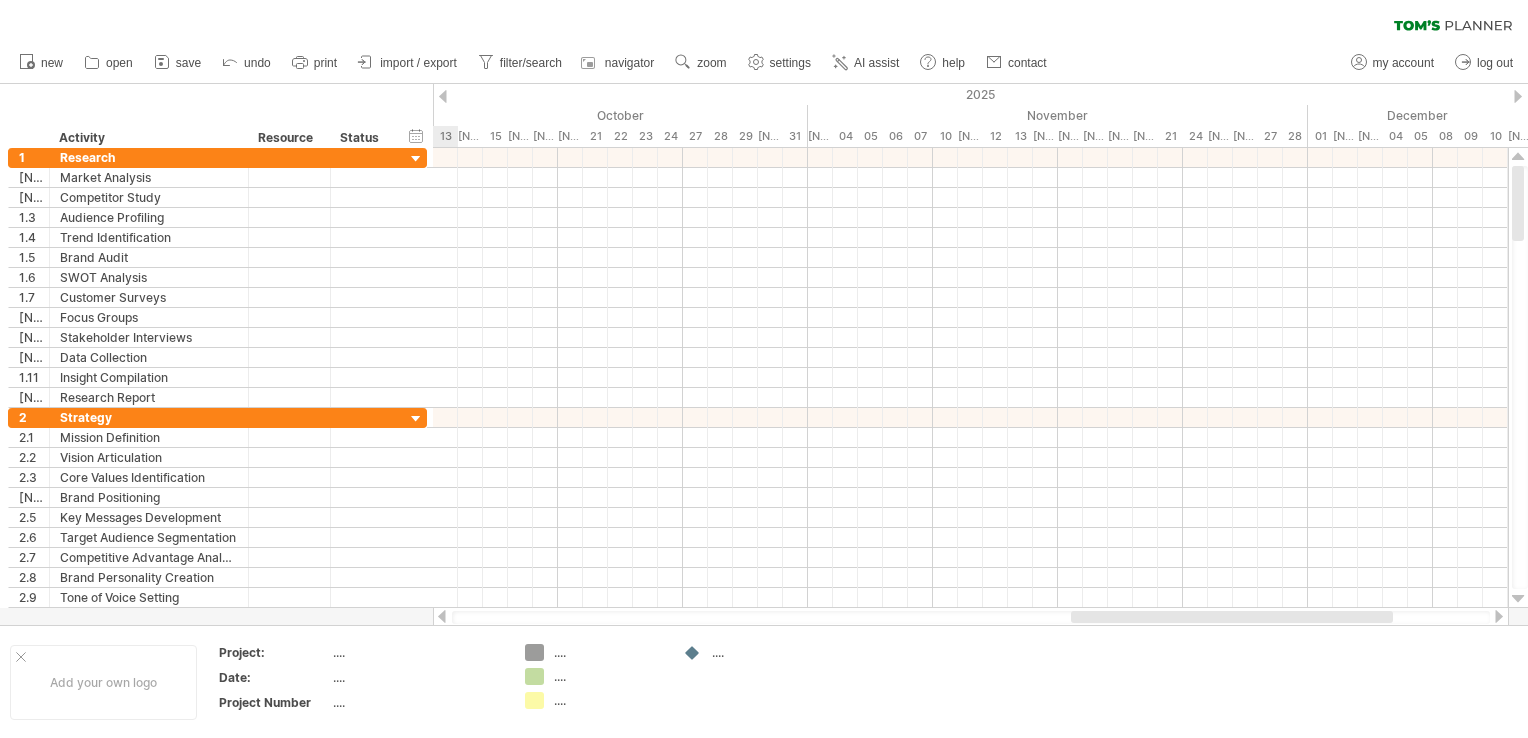 click at bounding box center [1518, 96] 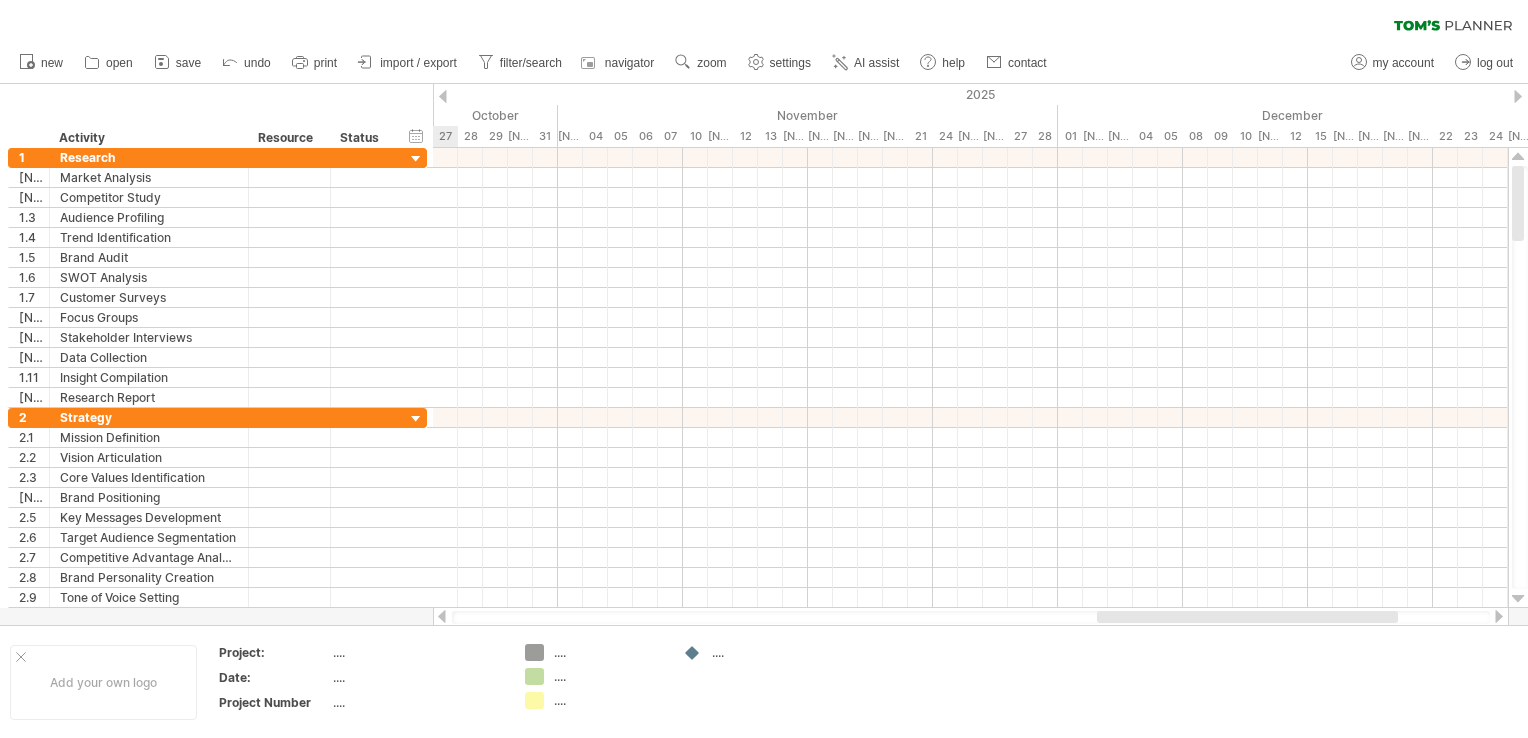 click at bounding box center (1518, 96) 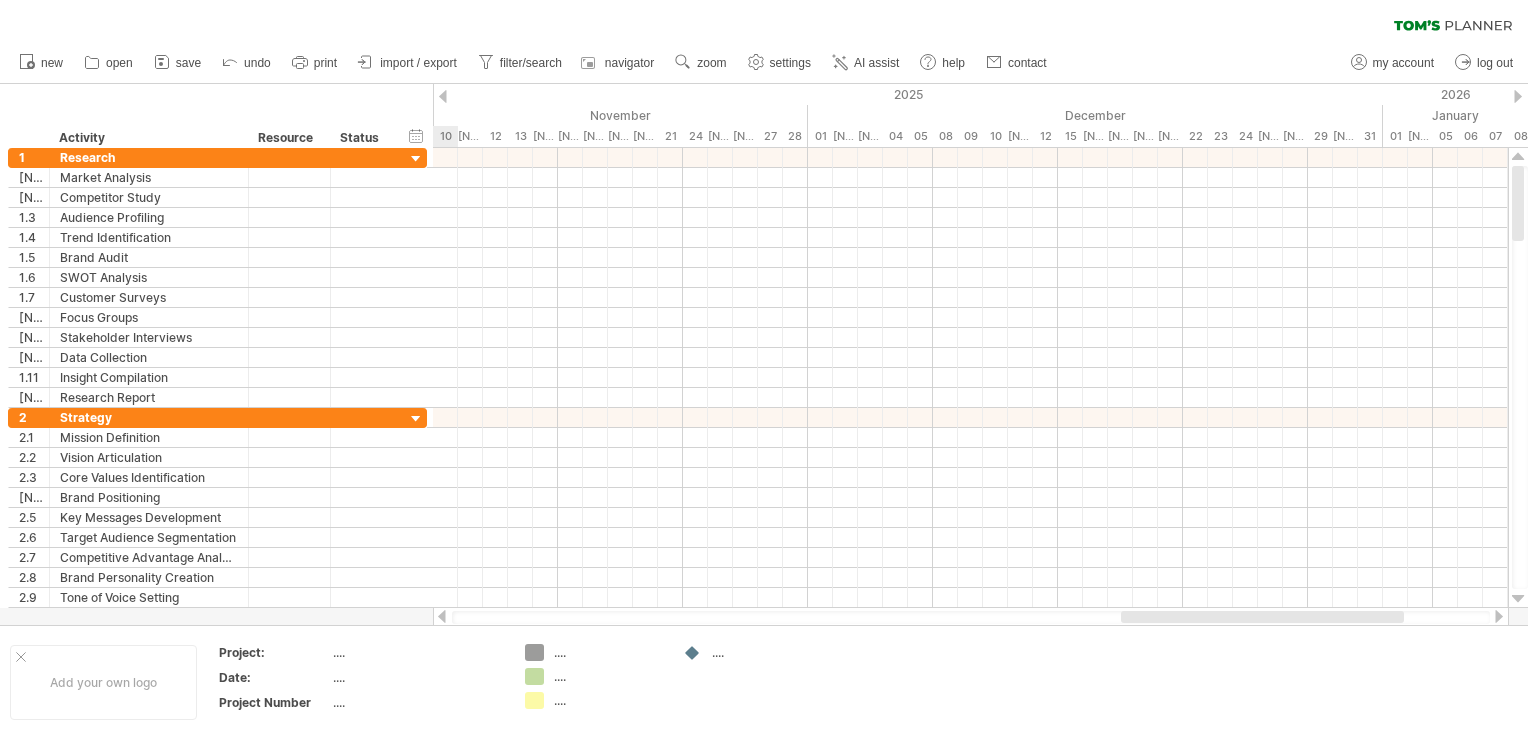 click at bounding box center [1518, 96] 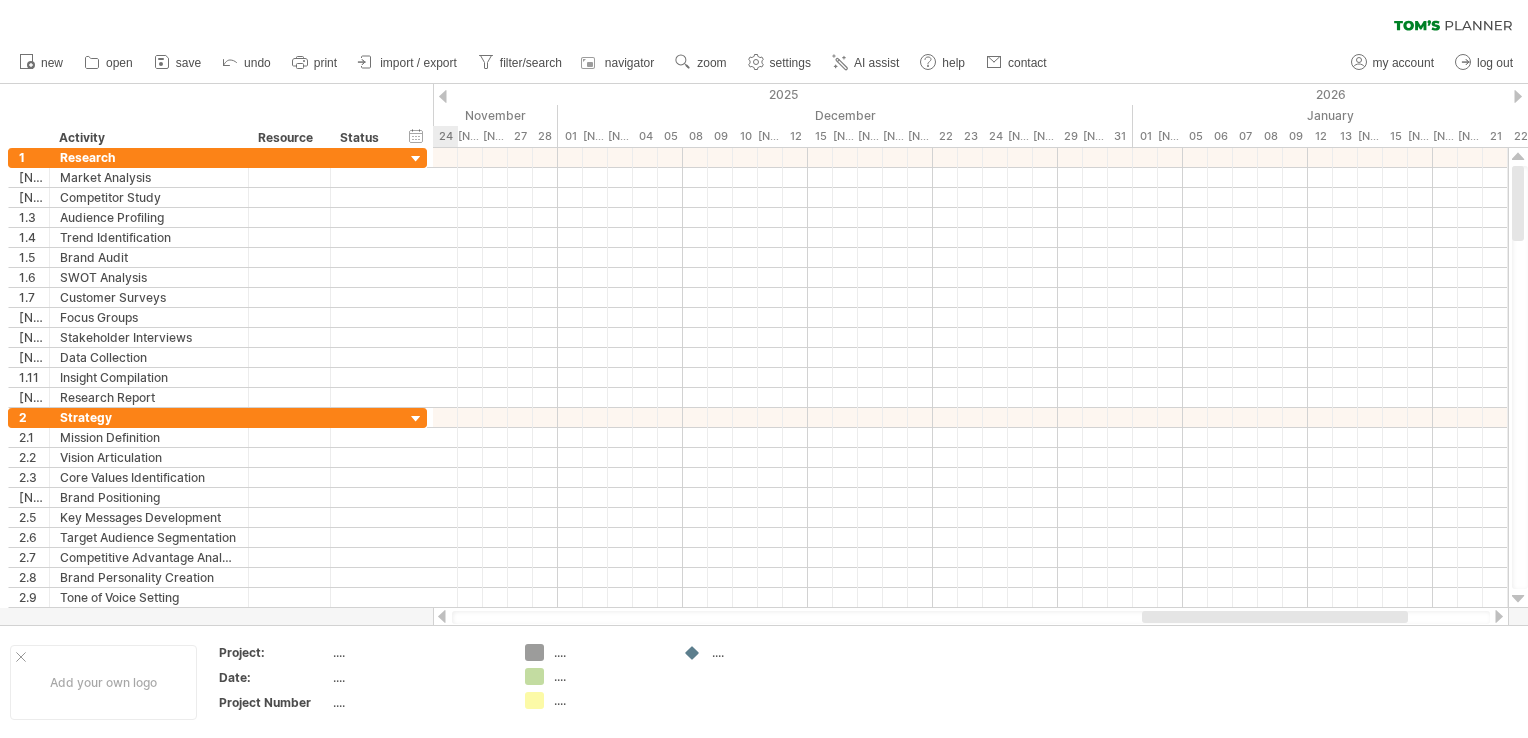 click at bounding box center [1518, 96] 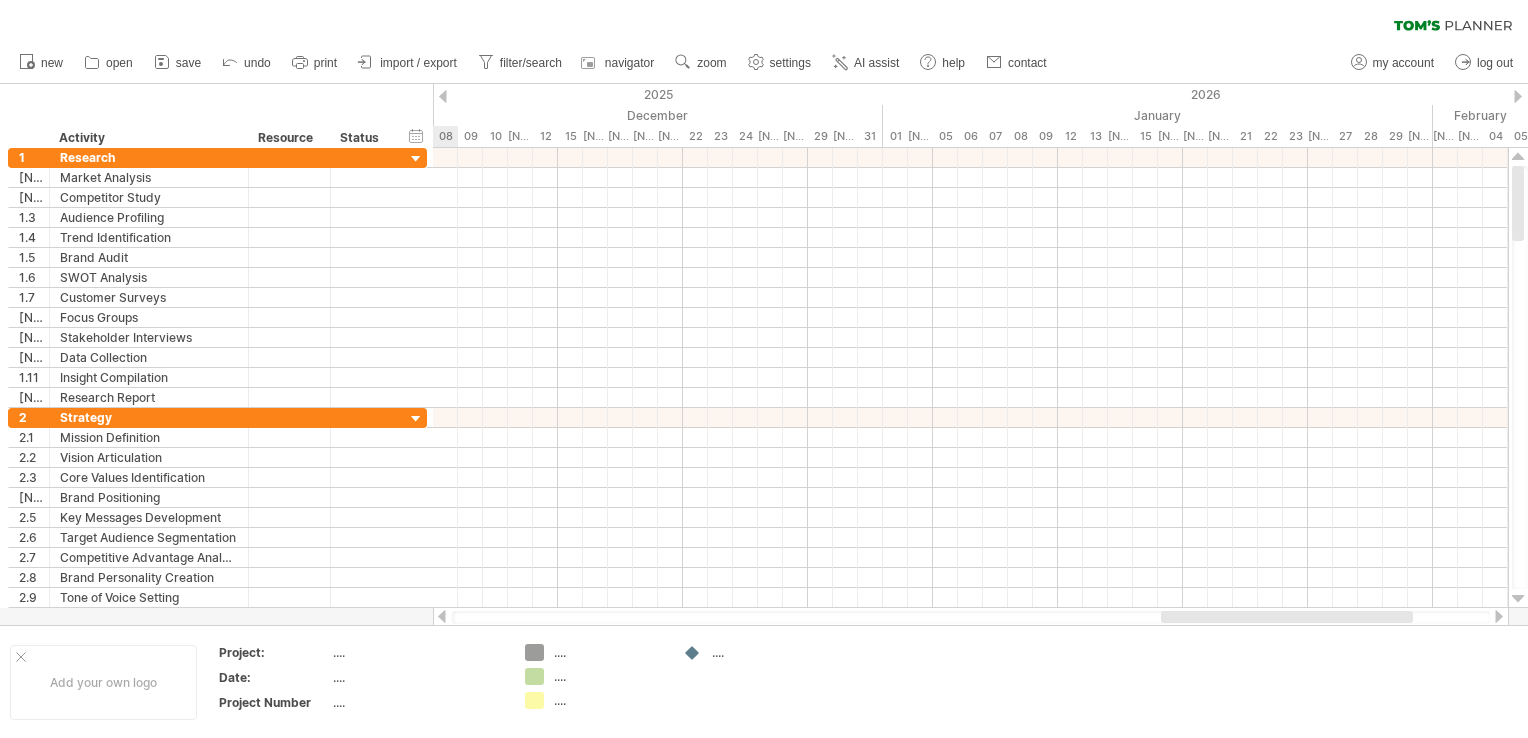 click at bounding box center [1518, 96] 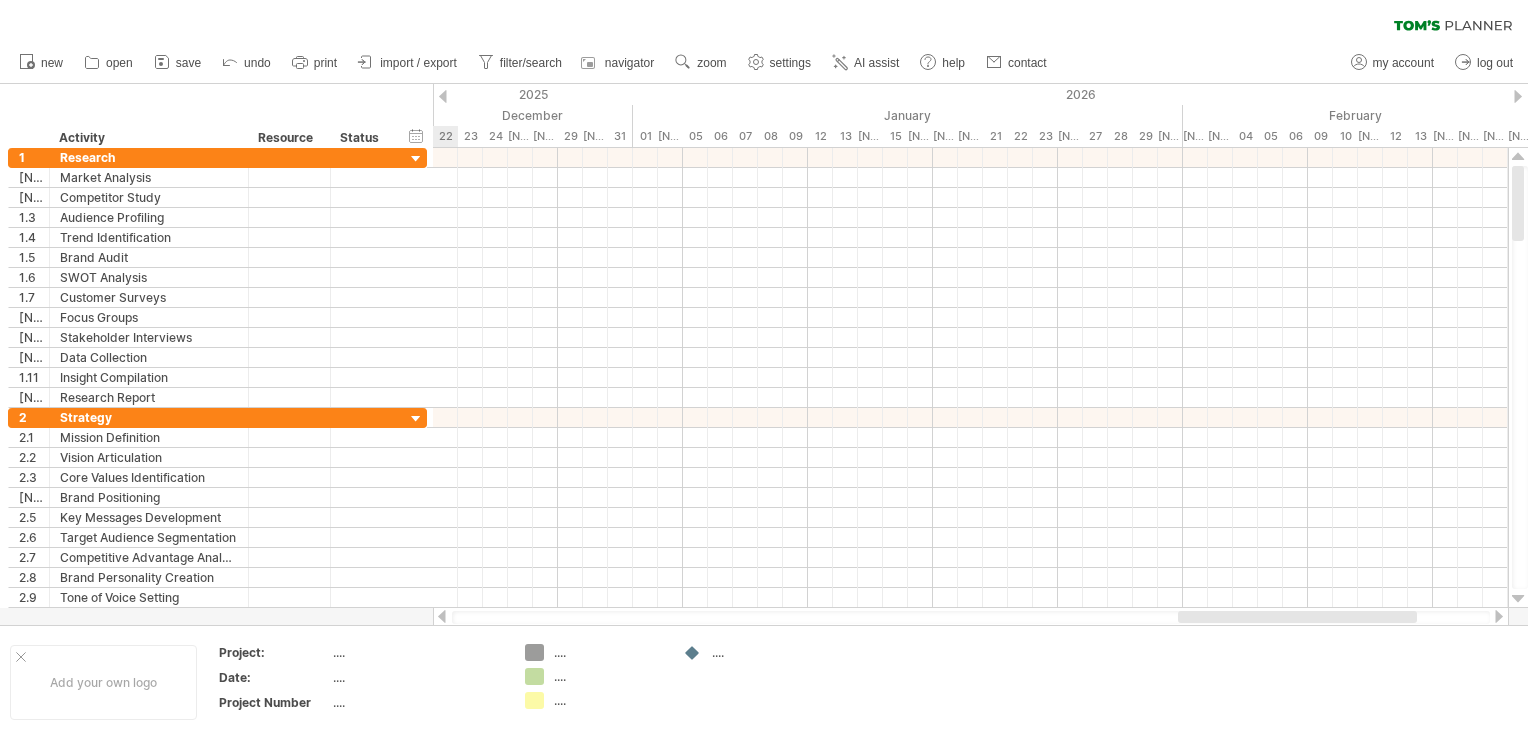 click at bounding box center [1518, 96] 